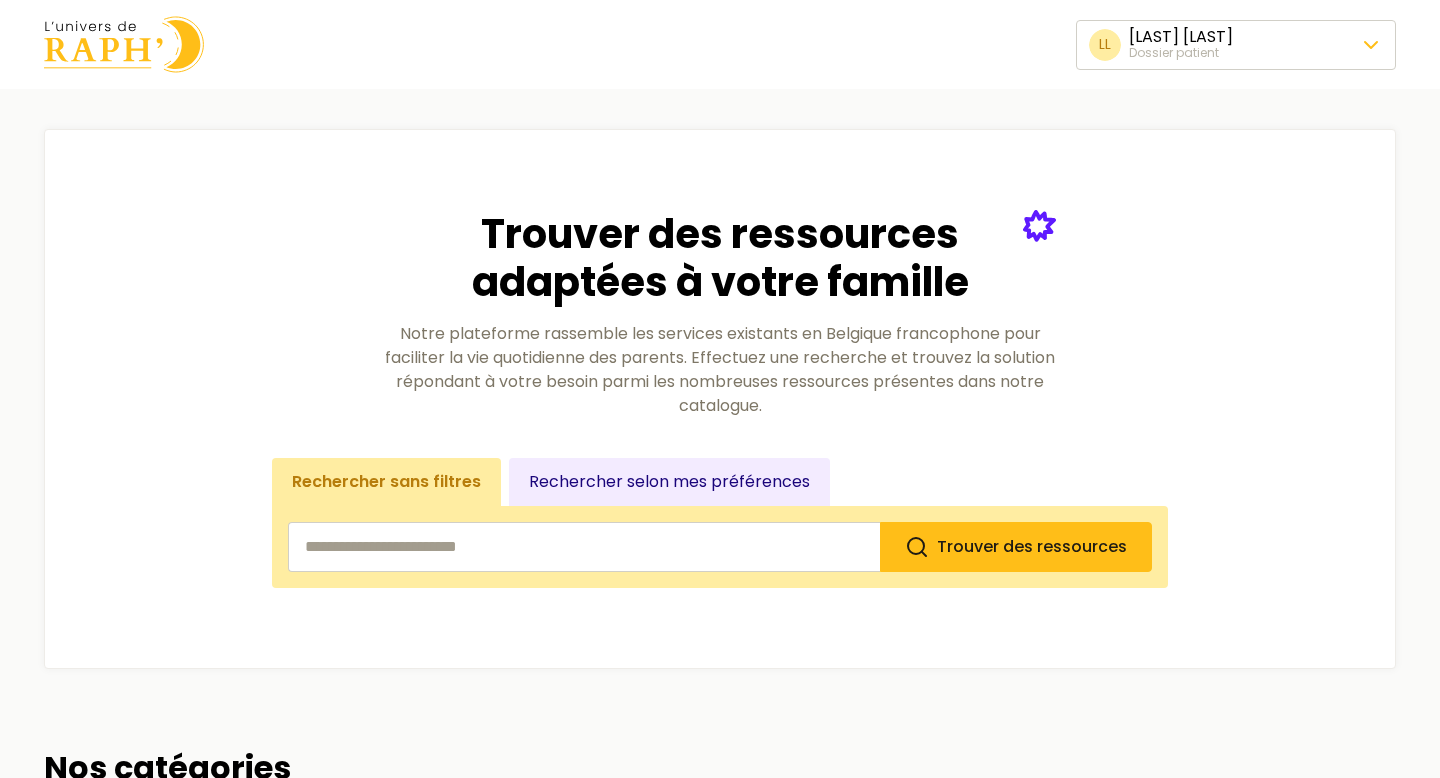 scroll, scrollTop: 0, scrollLeft: 0, axis: both 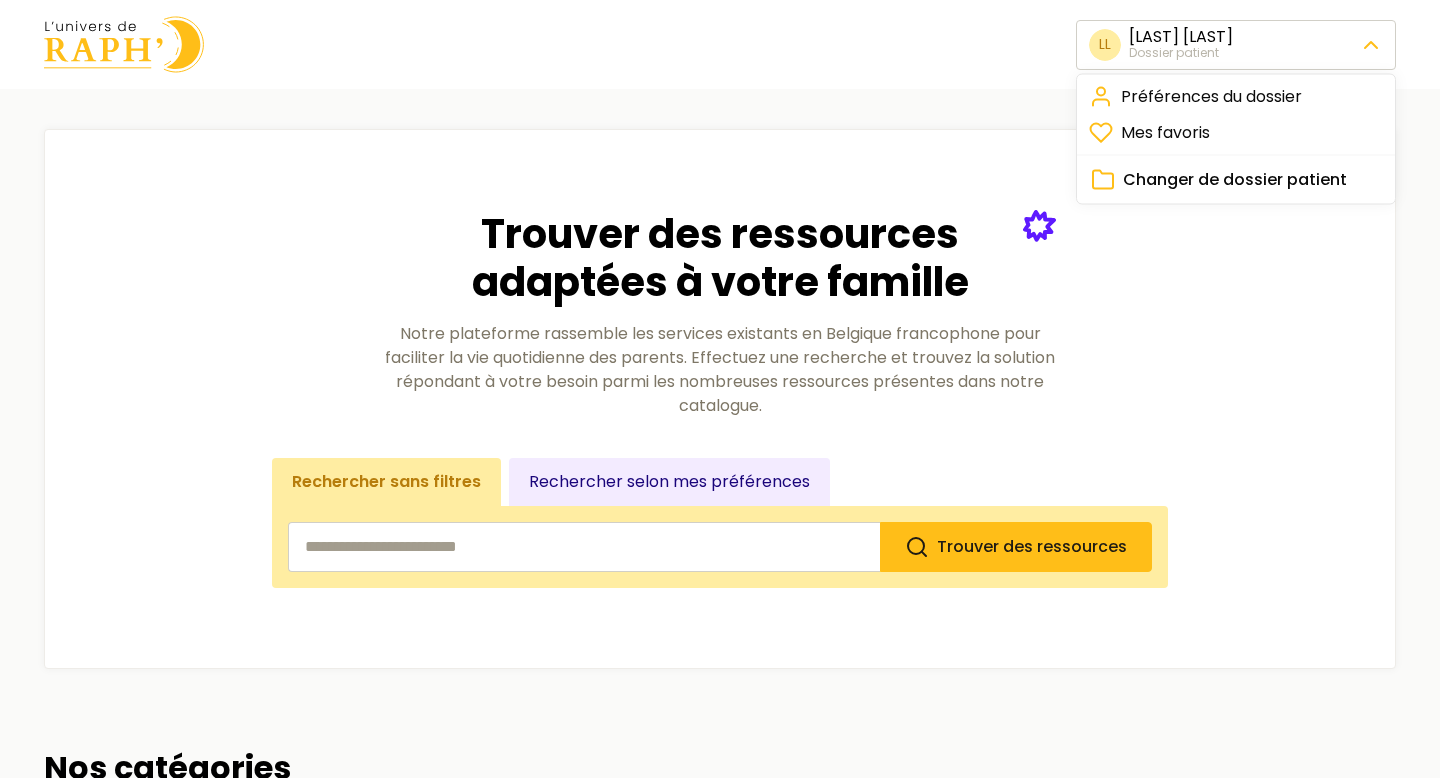 click on "LL [FIRST]   [LAST] Dossier patient Trouver des ressources adaptées à votre famille Notre plateforme rassemble les services existants en Belgique francophone pour faciliter la vie quotidienne des parents. Effectuez une recherche et trouvez la solution répondant à votre besoin parmi les nombreuses ressources présentes dans notre catalogue. Rechercher sans filtres Rechercher selon mes préférences Trouver des ressources Nos catégories Être accompagné Aide administrative, service social, aide au quotidien… 89   ressources Faire garder mes enfants Babysitting adapté, crèches inclusives, hébergements… 59   ressources Partir en vacances Séjours, vacances avec ou sans son enfant… 27   ressources Prendre soin de soi Activités pour prendre soin de soi, de son couple… 51   ressources Rencontrer des familles Groupes de parole, groupe de travail,  événements… 42   ressources Se déplacer Transports en commun, services de transport, équipements de transport… 14   ressources S'engager 21   27" at bounding box center (720, 1190) 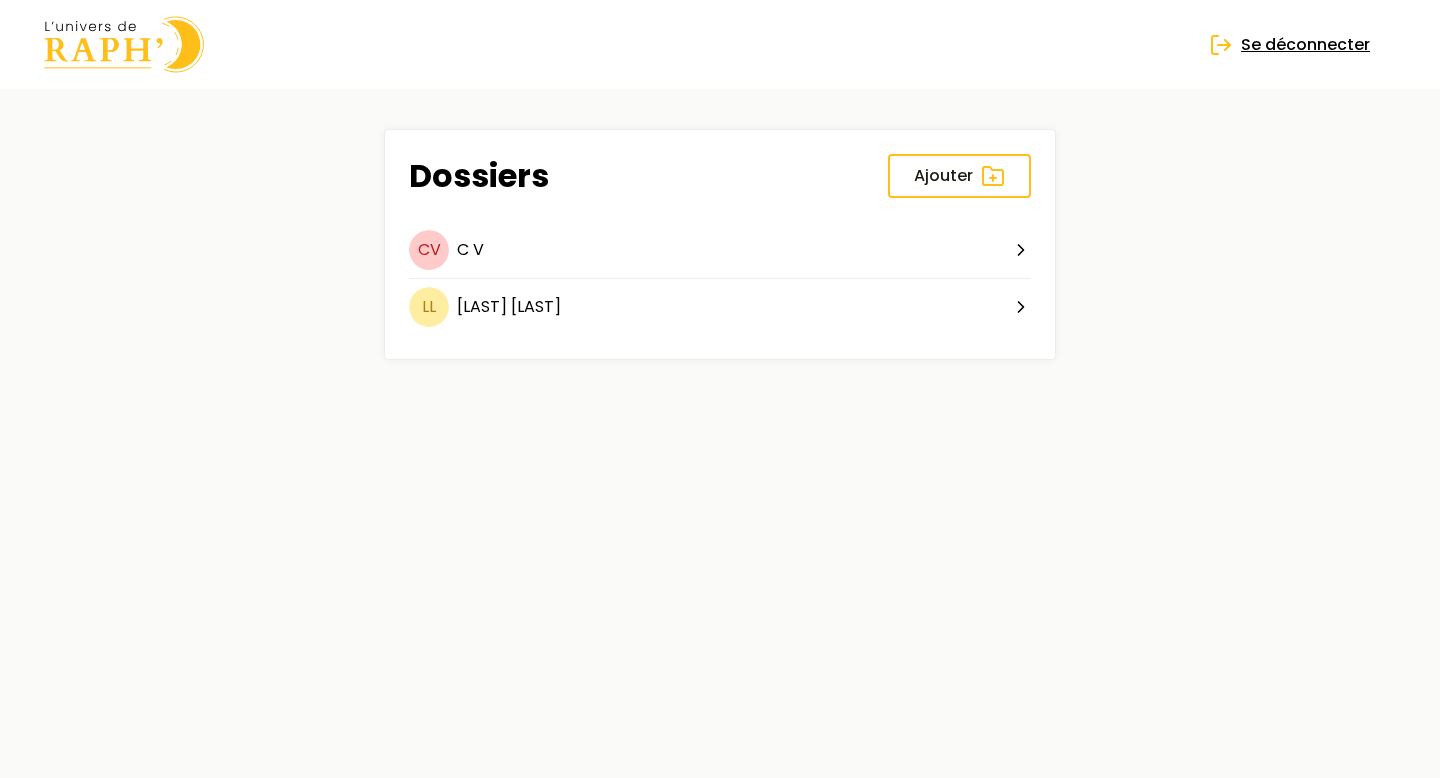 click on "Se déconnecter" at bounding box center (1305, 45) 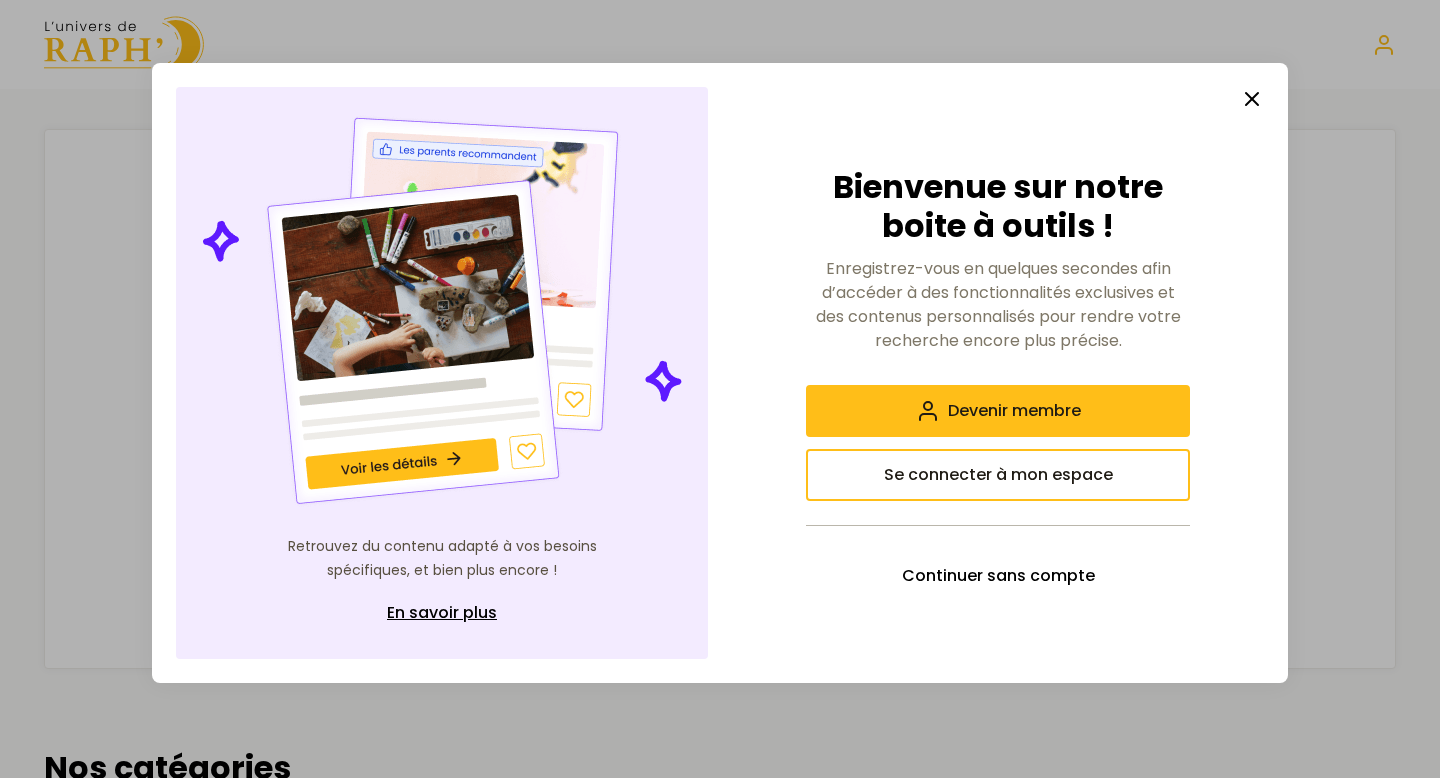 scroll, scrollTop: 0, scrollLeft: 0, axis: both 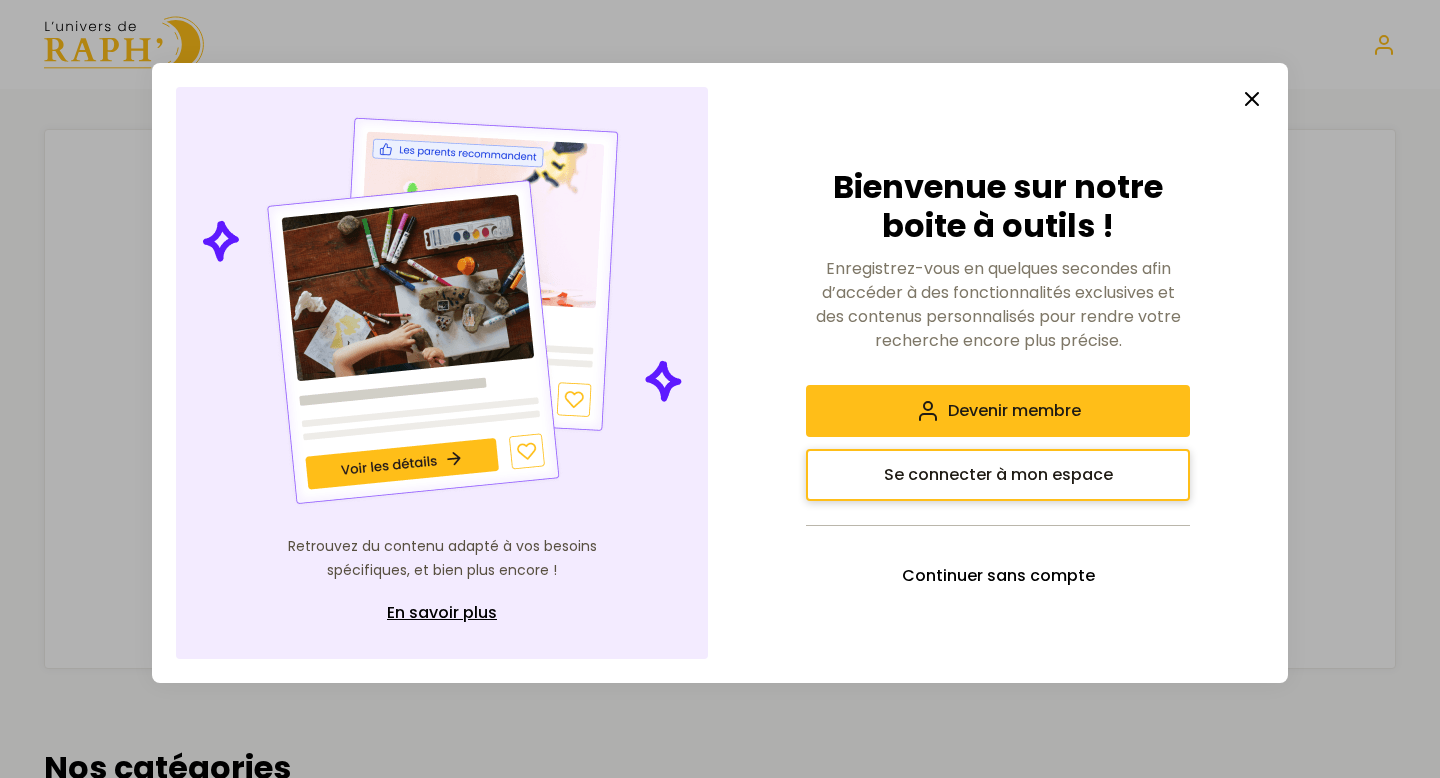 click on "Se connecter à mon espace" at bounding box center (998, 475) 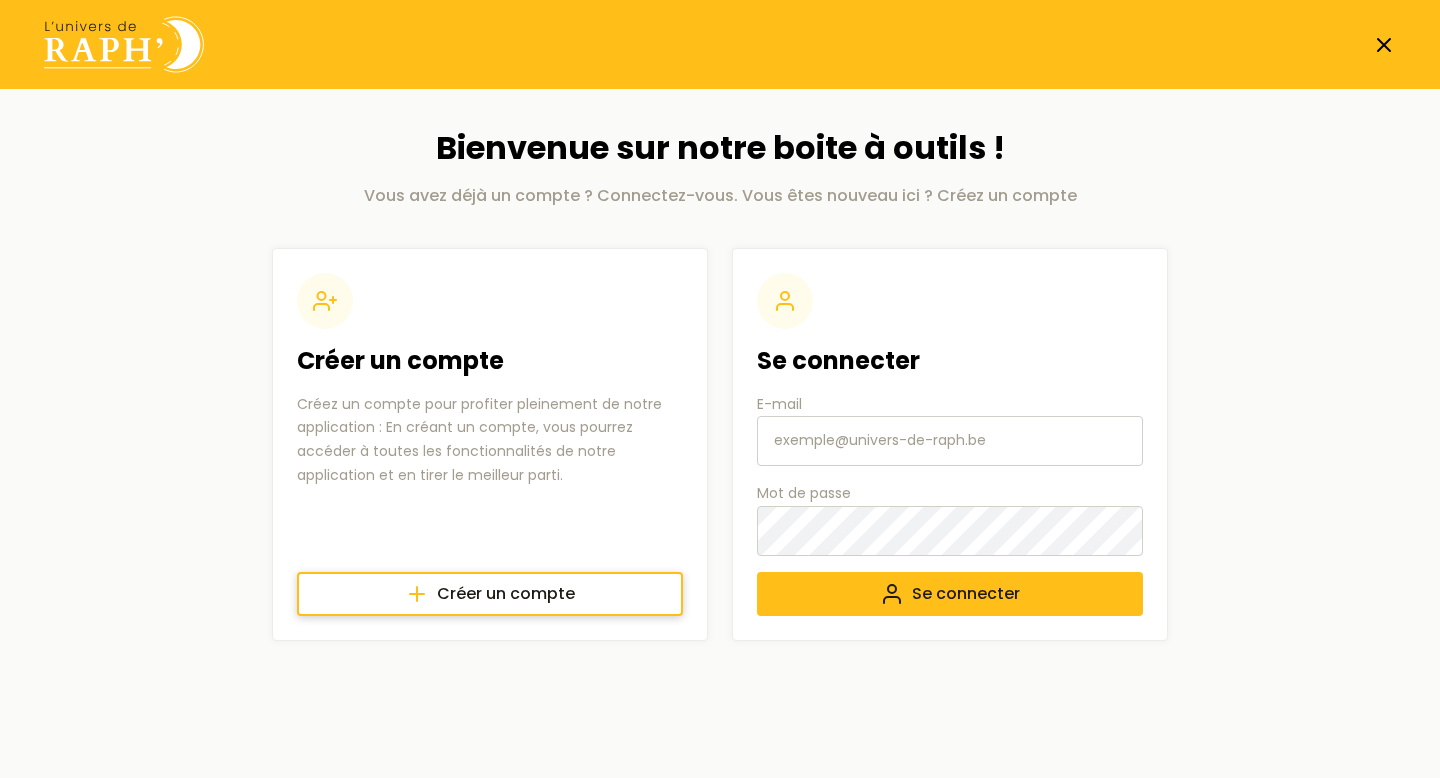 click on "Créer un compte" at bounding box center (506, 594) 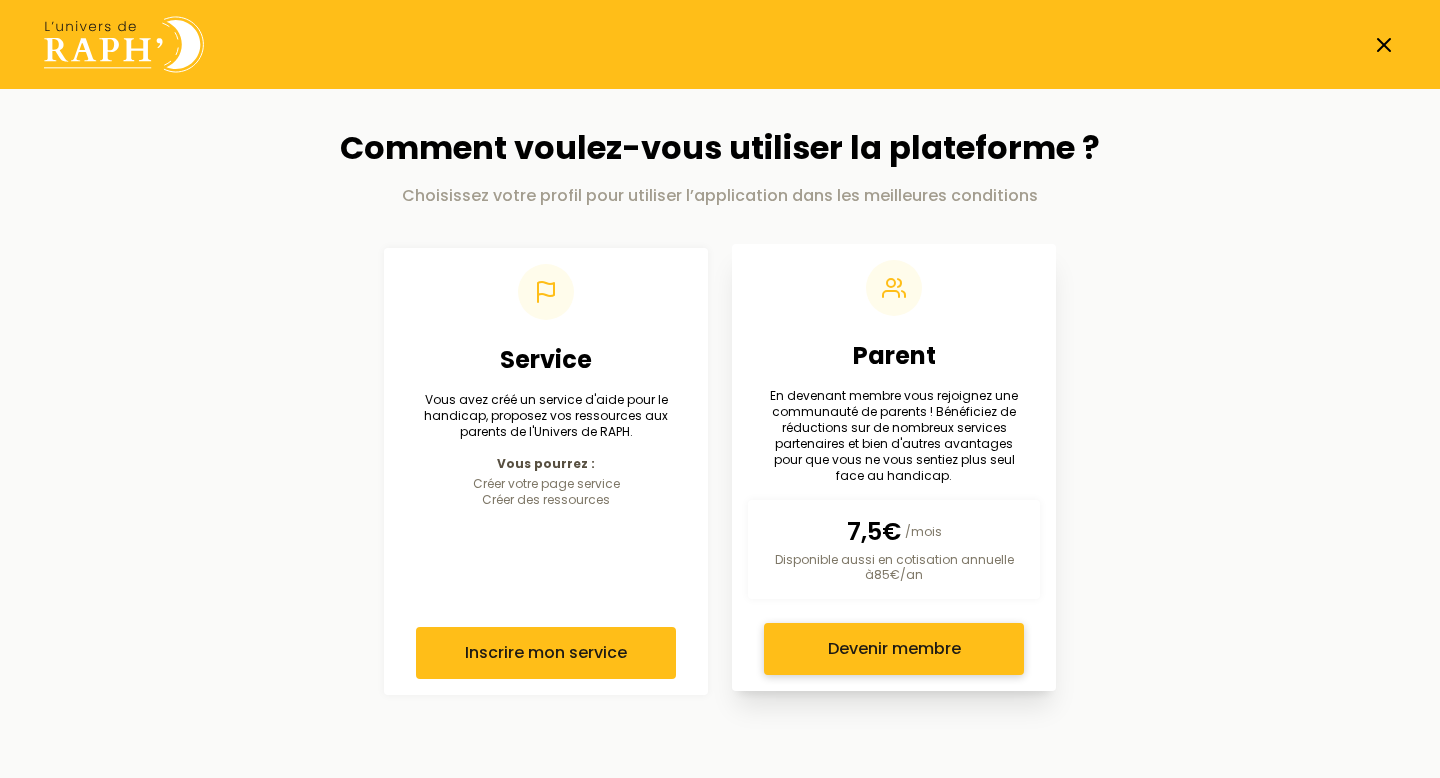 click on "Devenir membre" at bounding box center (894, 649) 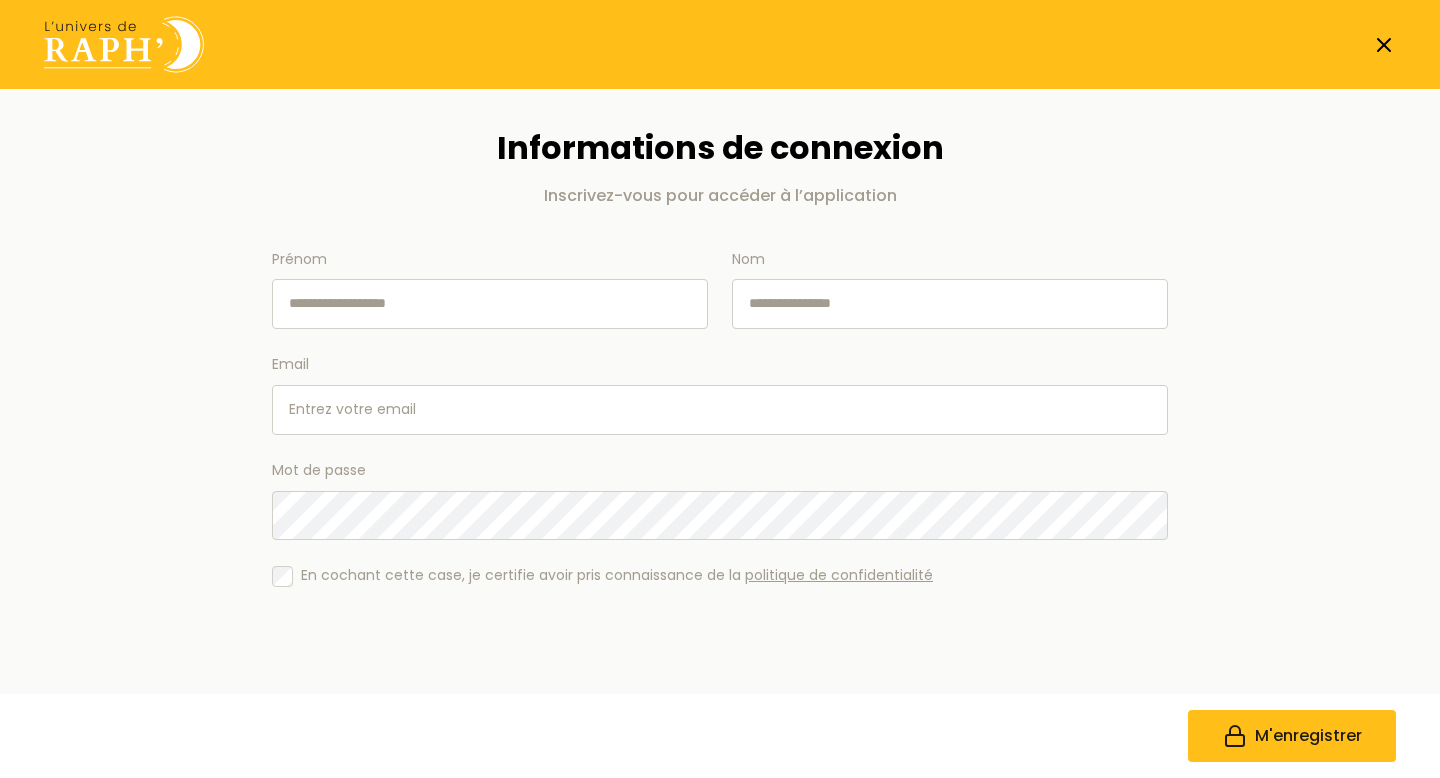 click on "Prénom" at bounding box center [490, 304] 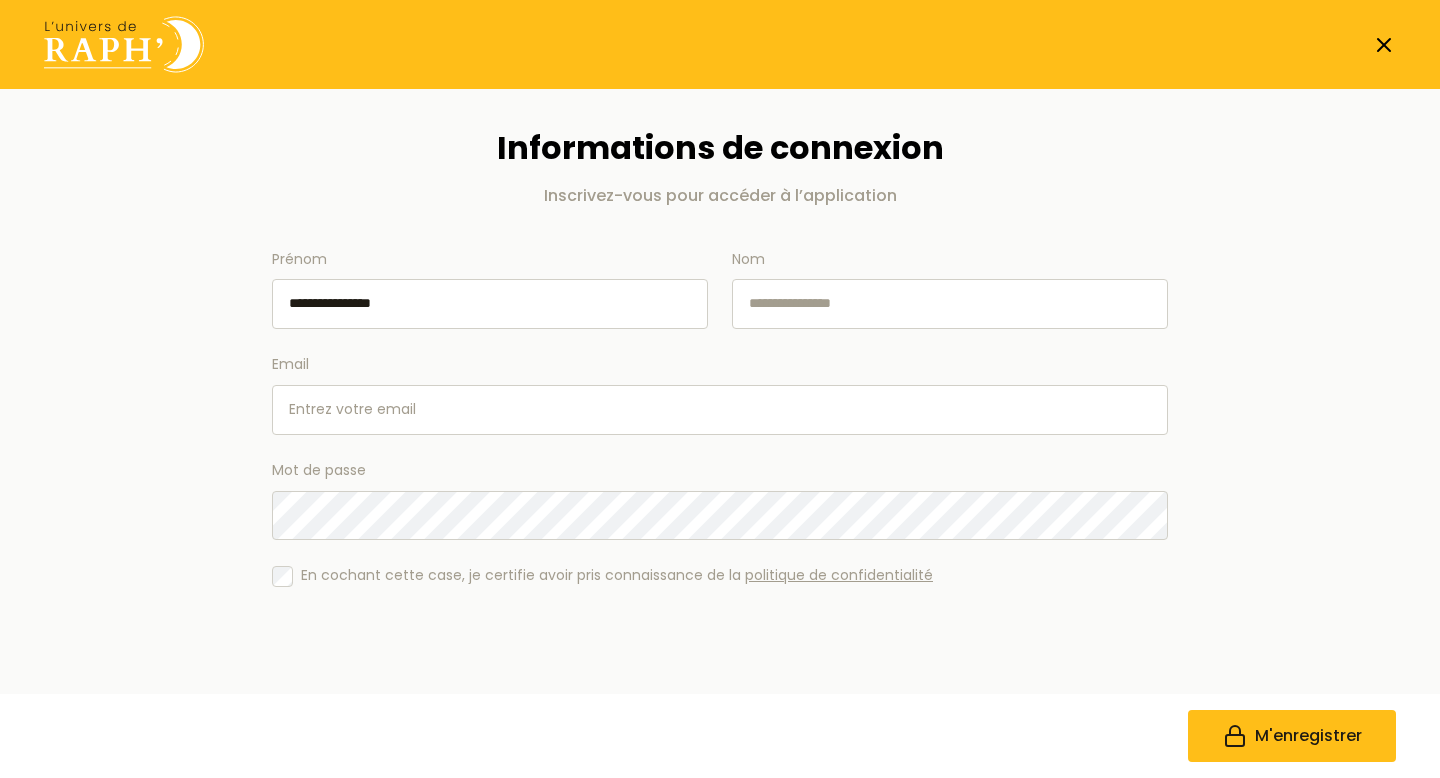 drag, startPoint x: 407, startPoint y: 303, endPoint x: 347, endPoint y: 302, distance: 60.00833 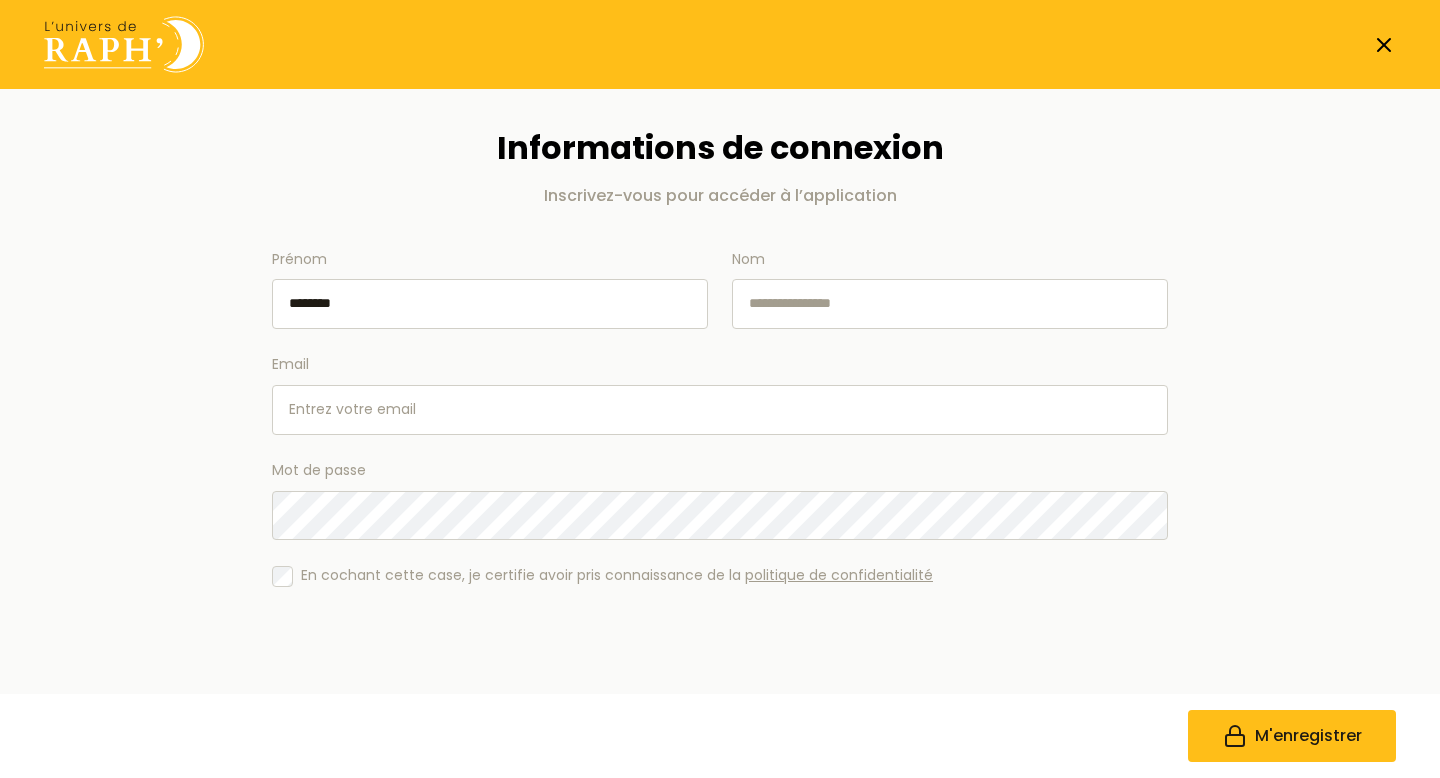 type on "*******" 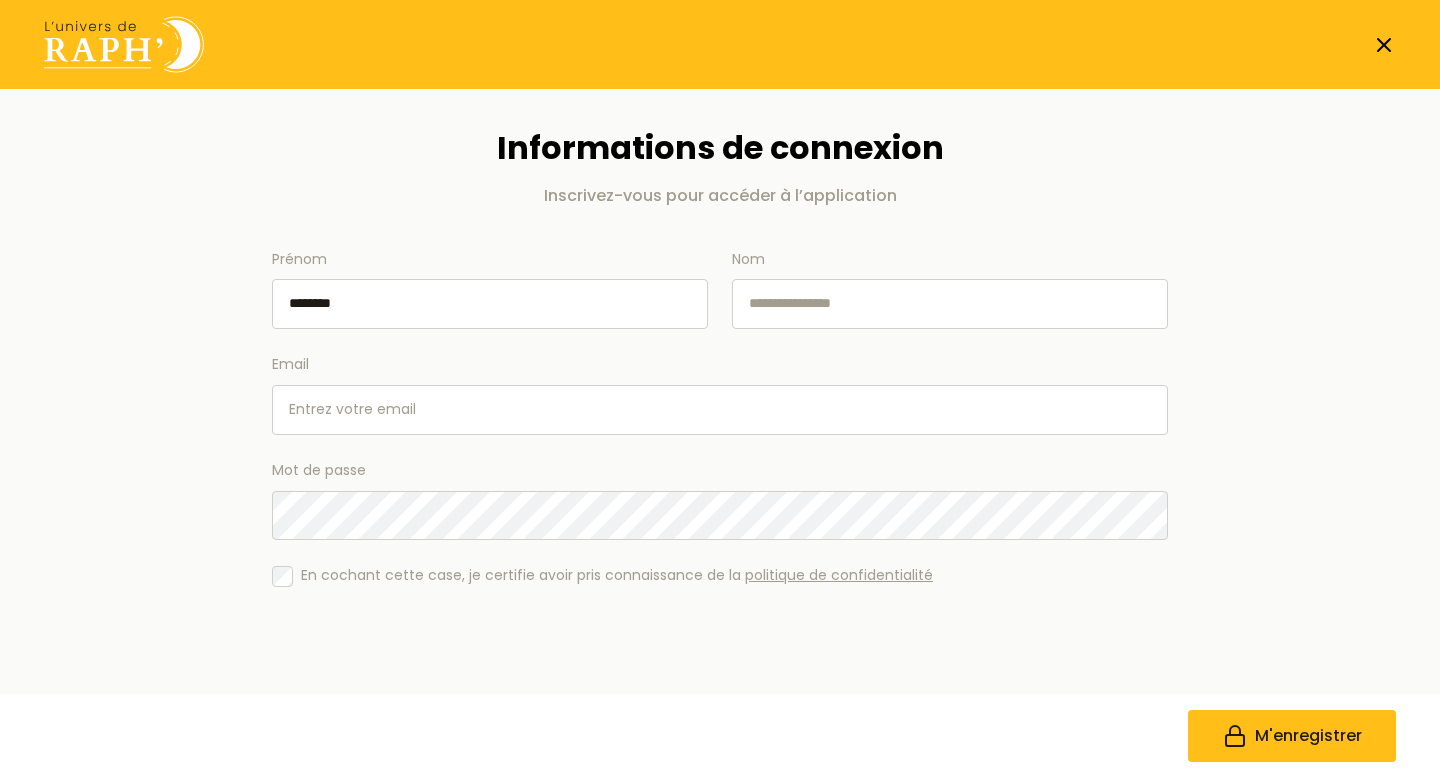 click on "Nom" at bounding box center (950, 304) 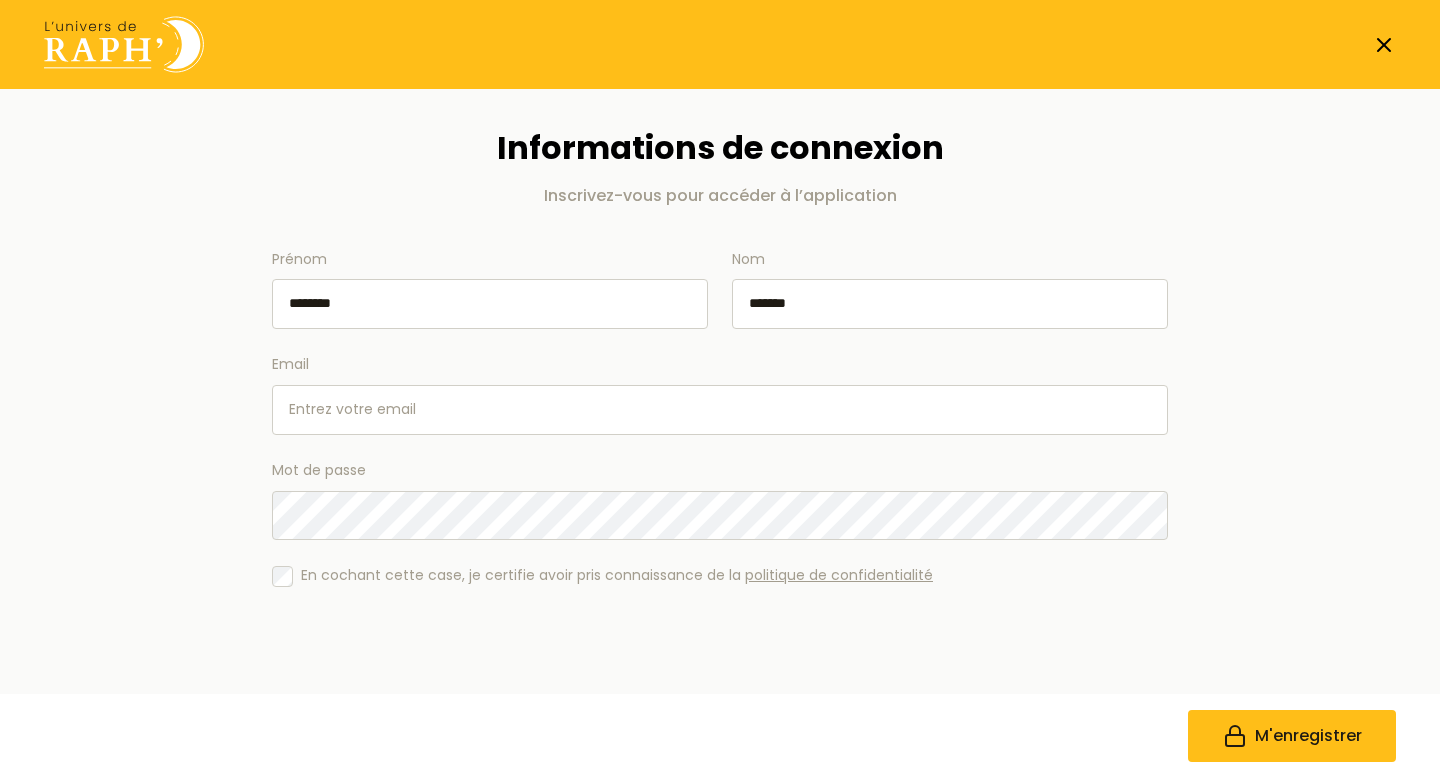 type on "******" 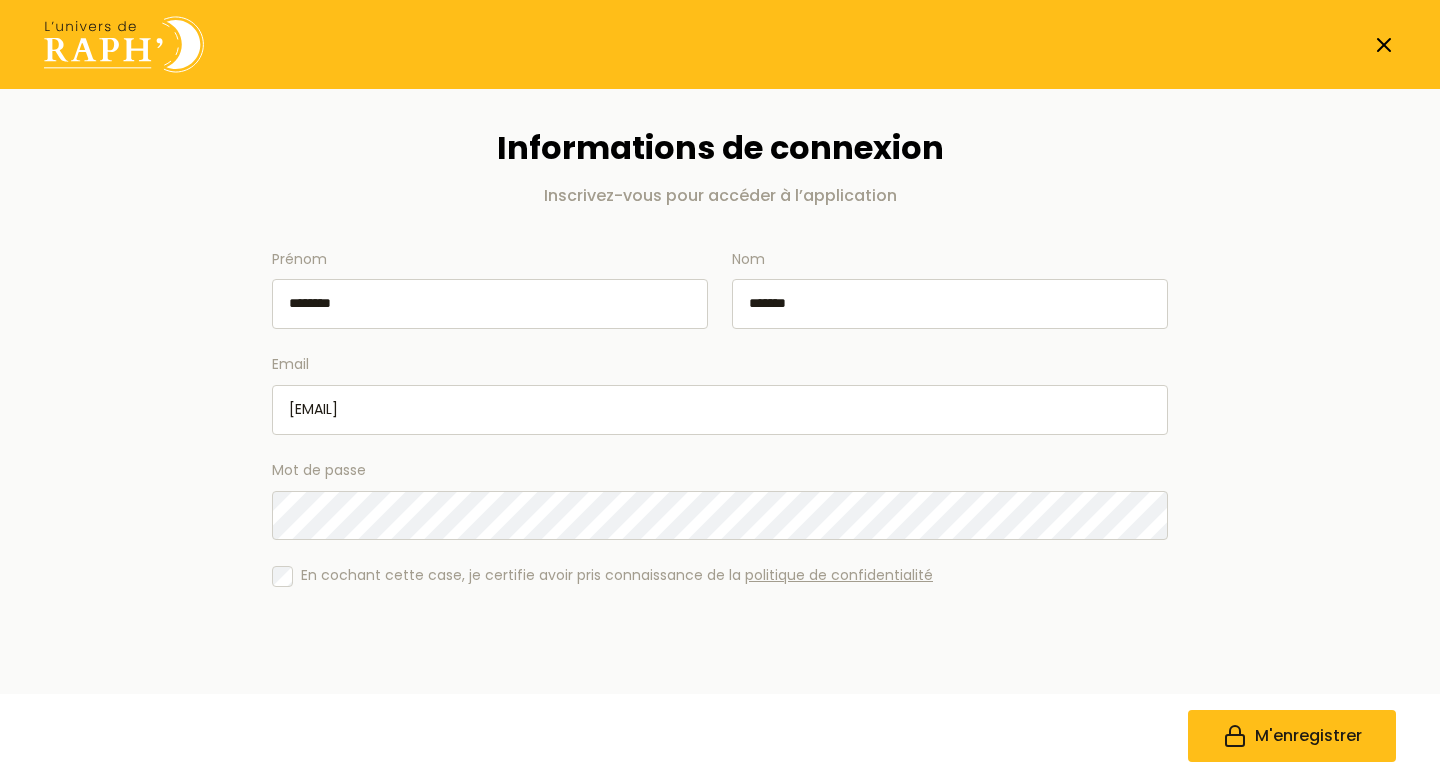 type on "emeline.gardet@gmail.com" 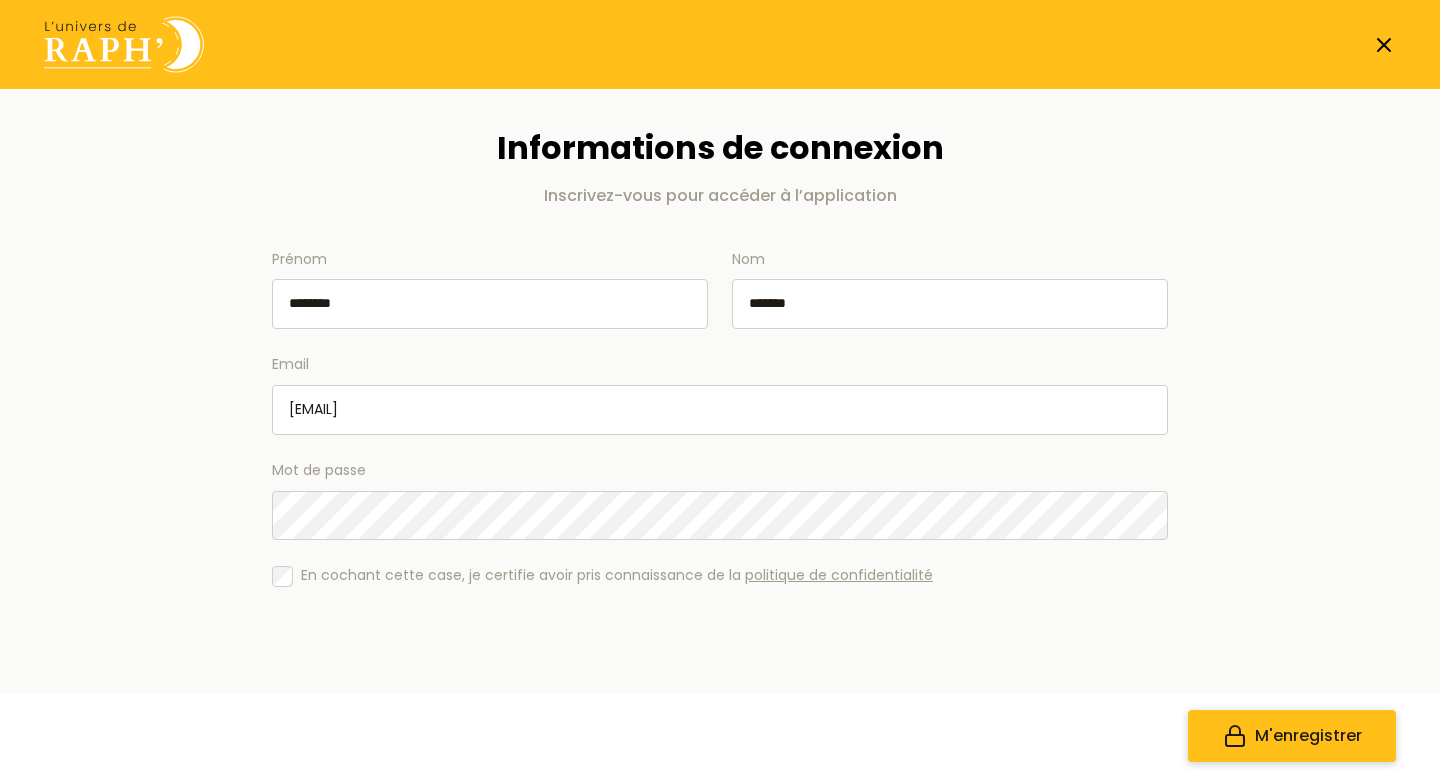 click on "M'enregistrer" at bounding box center [1308, 736] 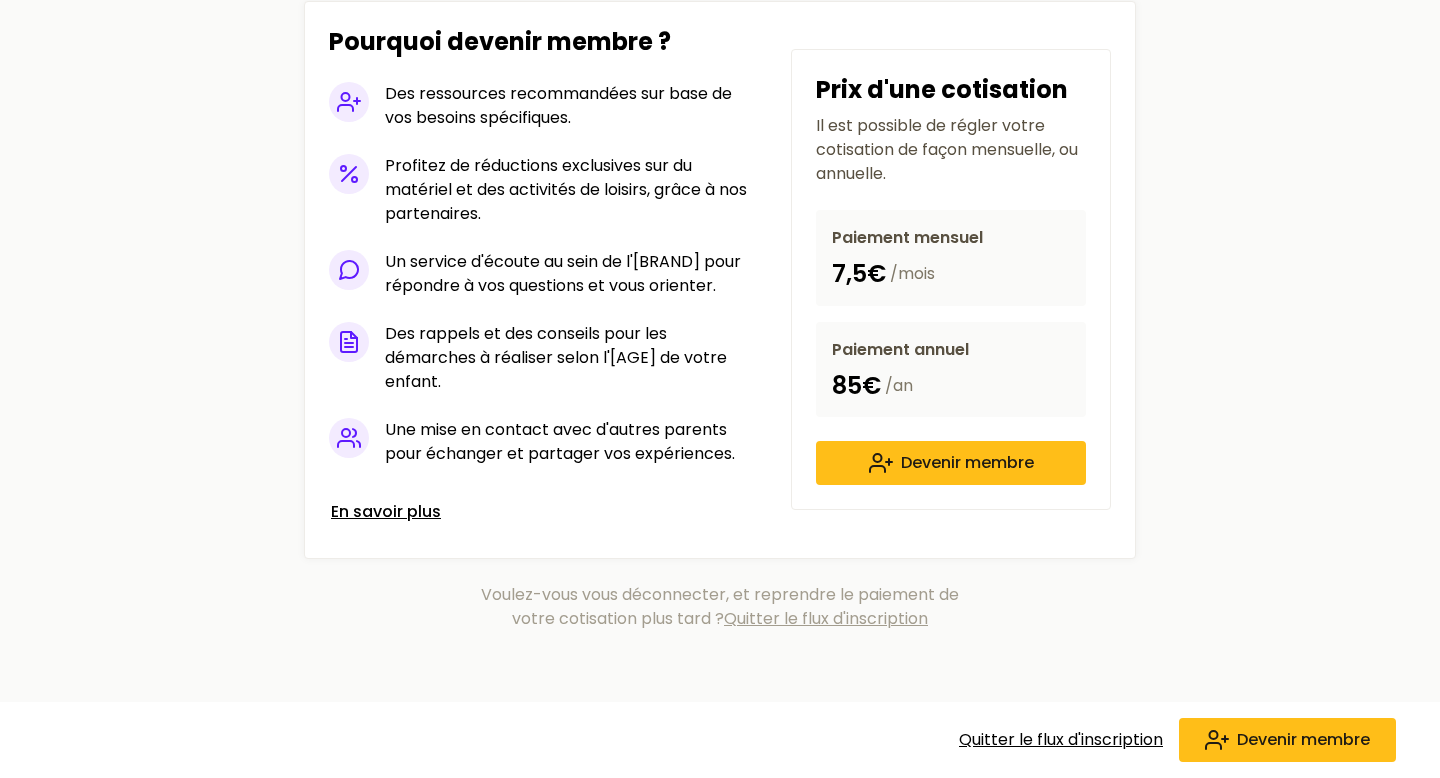 scroll, scrollTop: 241, scrollLeft: 0, axis: vertical 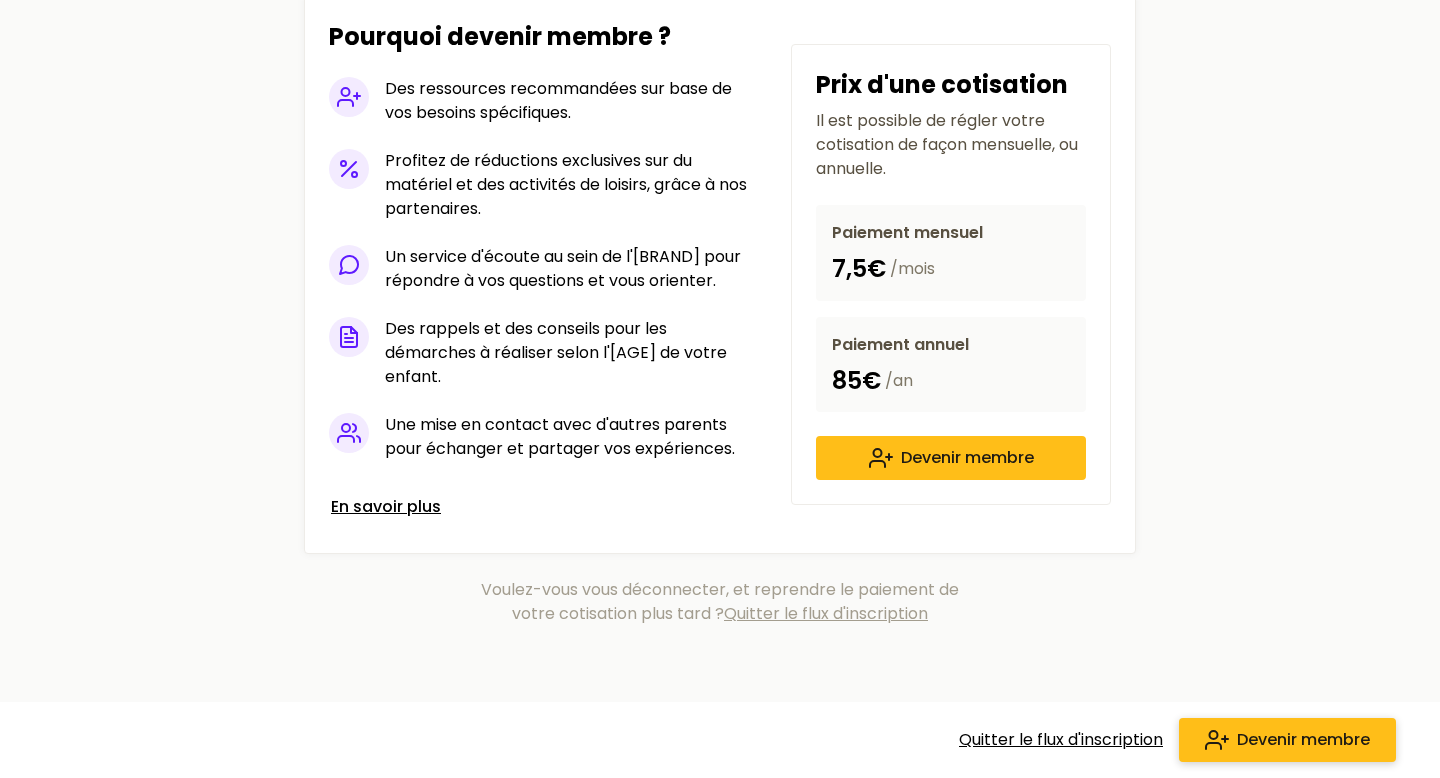 click on "Devenir membre" at bounding box center [1303, 740] 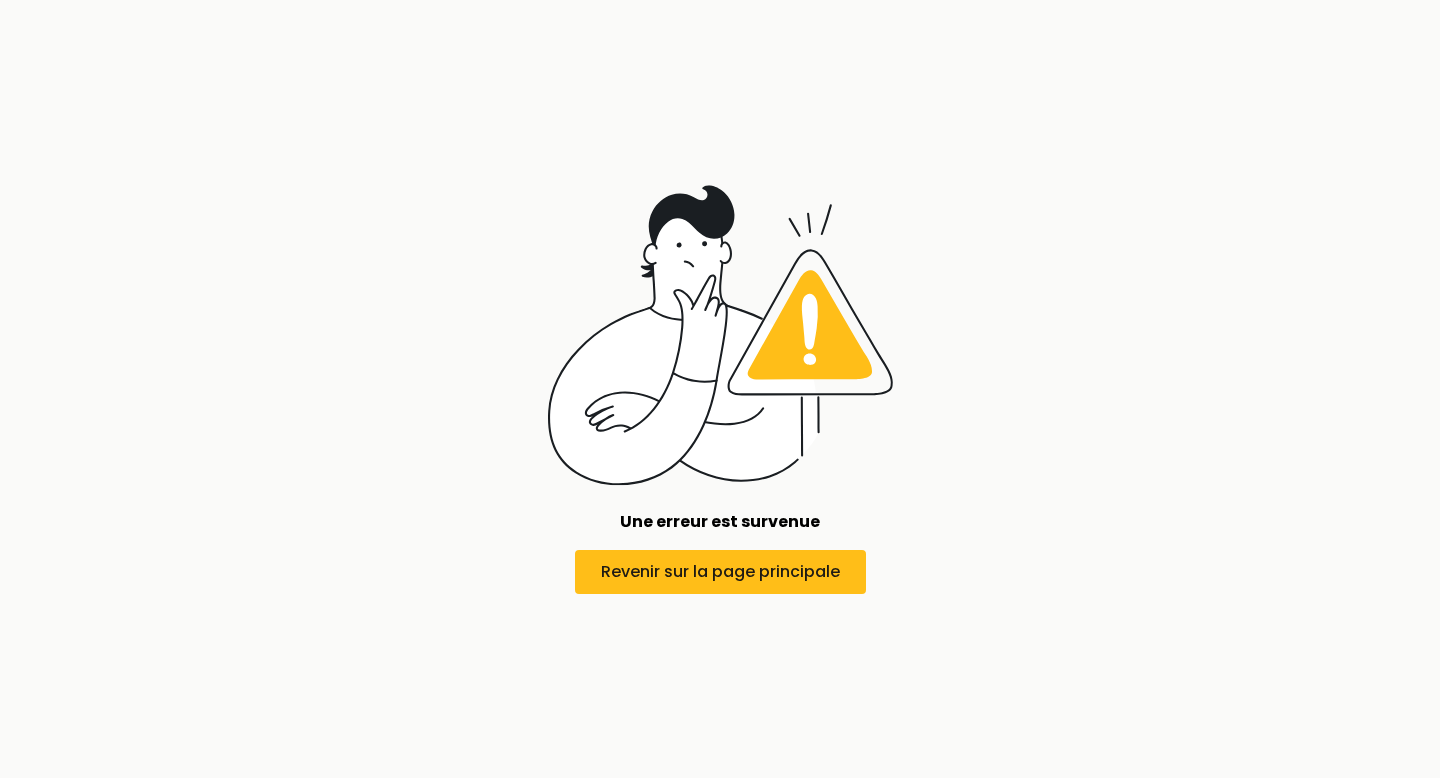 scroll, scrollTop: 0, scrollLeft: 0, axis: both 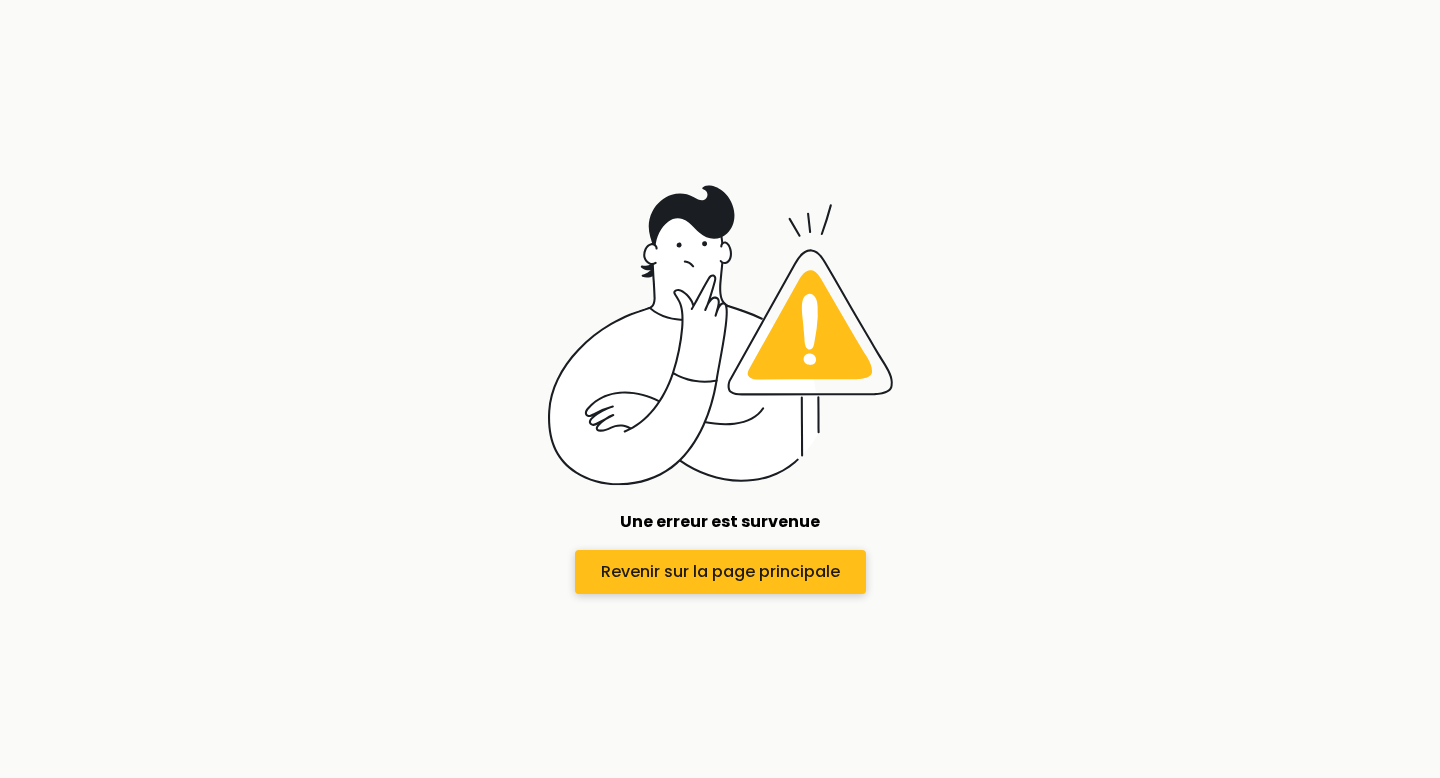 click on "Revenir sur la page principale" at bounding box center [720, 572] 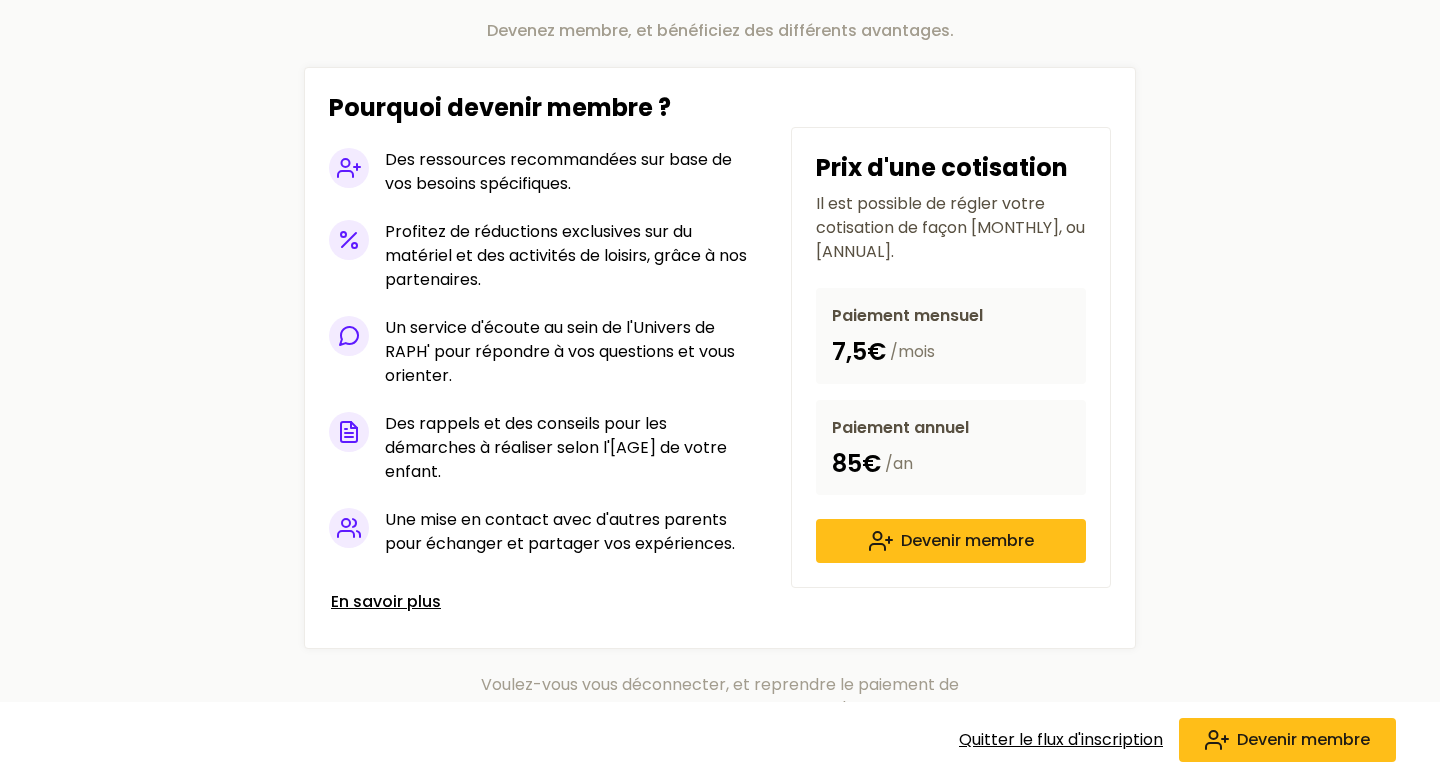 scroll, scrollTop: 259, scrollLeft: 0, axis: vertical 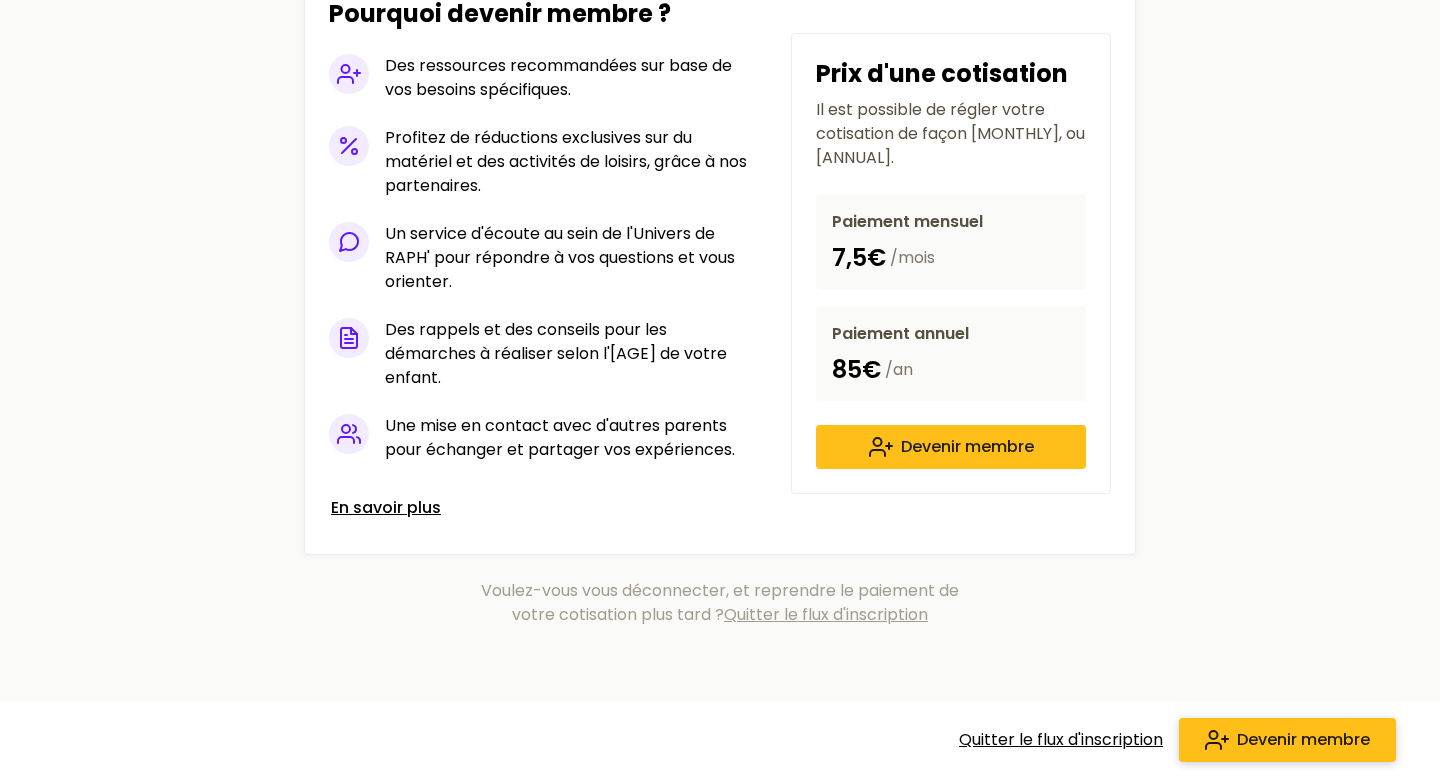 click on "Devenir membre" at bounding box center (1303, 740) 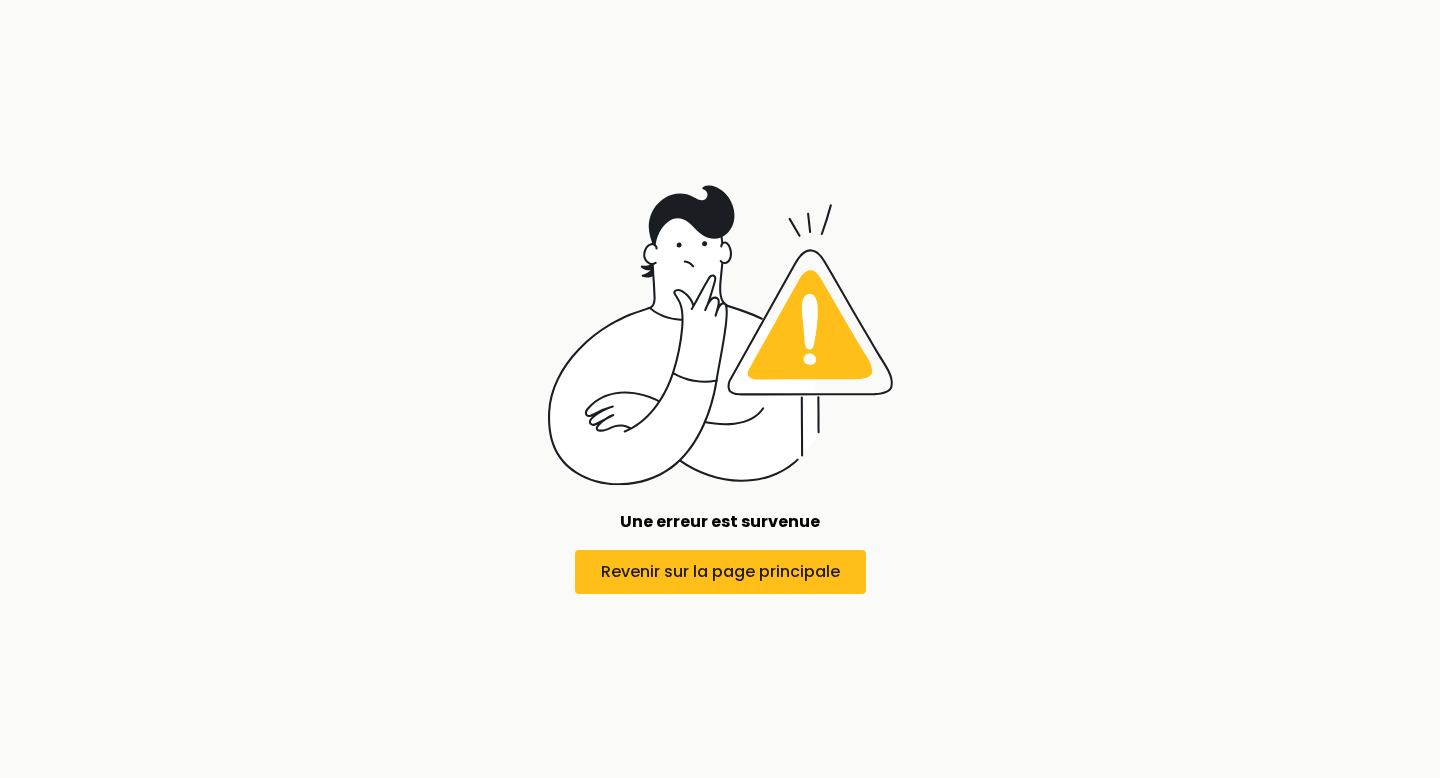 scroll, scrollTop: 0, scrollLeft: 0, axis: both 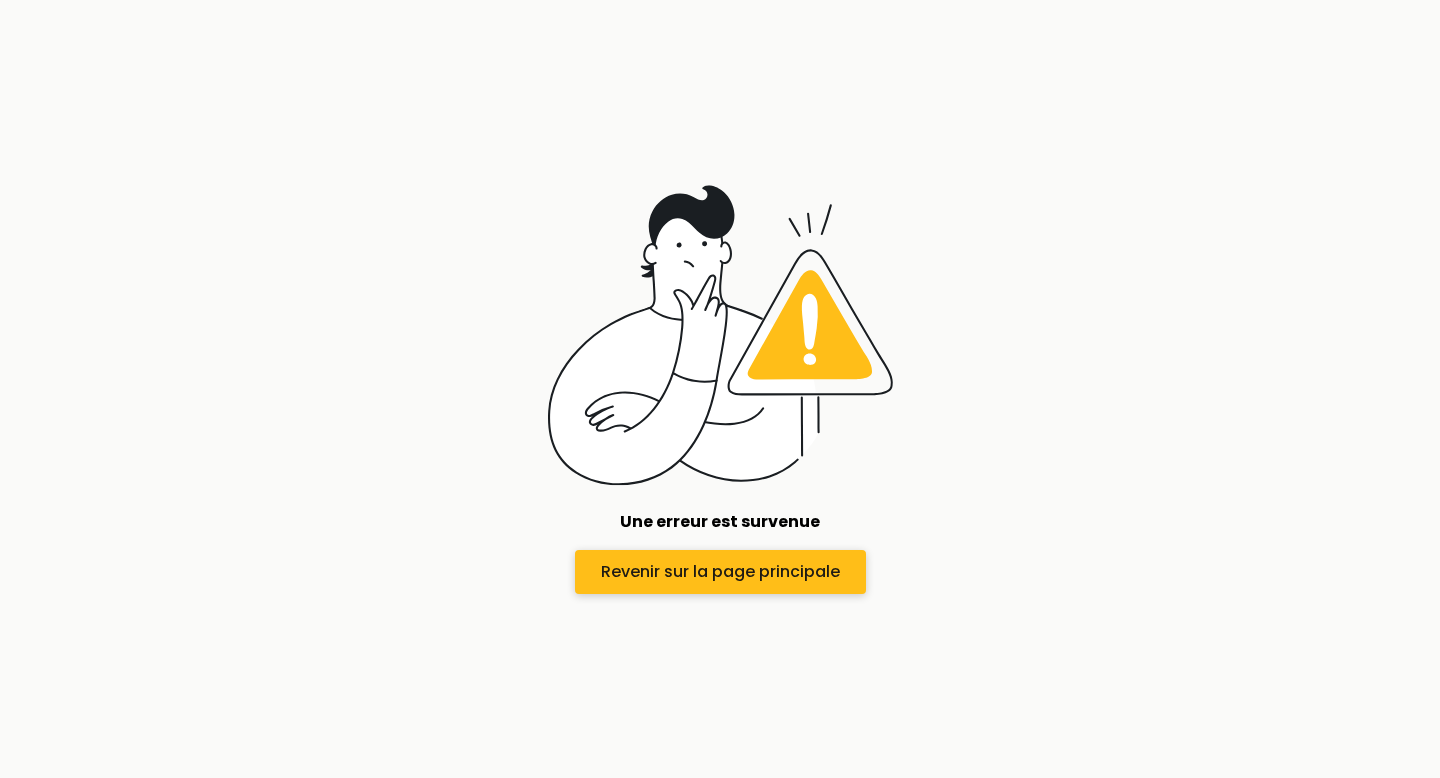 click on "Revenir sur la page principale" at bounding box center (720, 572) 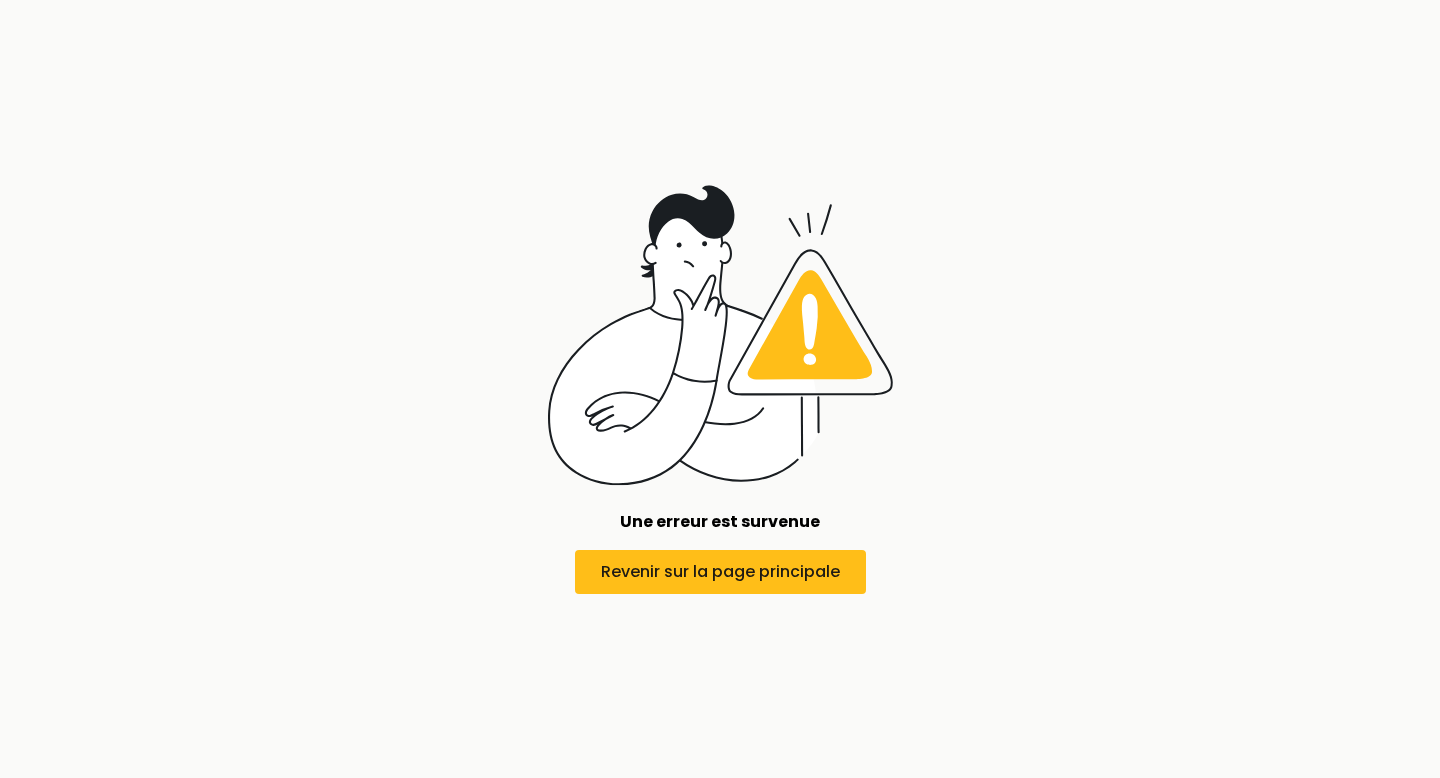 scroll, scrollTop: 0, scrollLeft: 0, axis: both 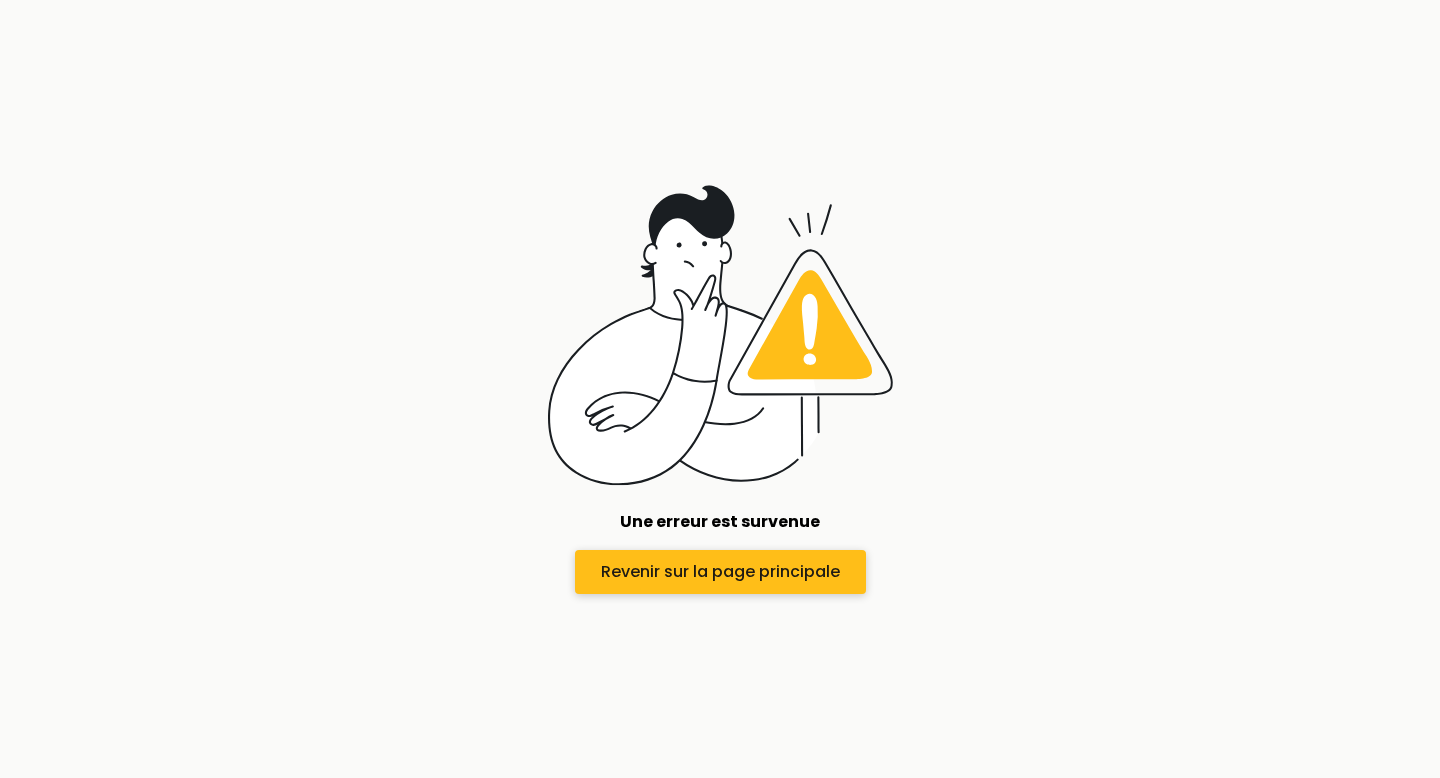click on "Revenir sur la page principale" at bounding box center [720, 572] 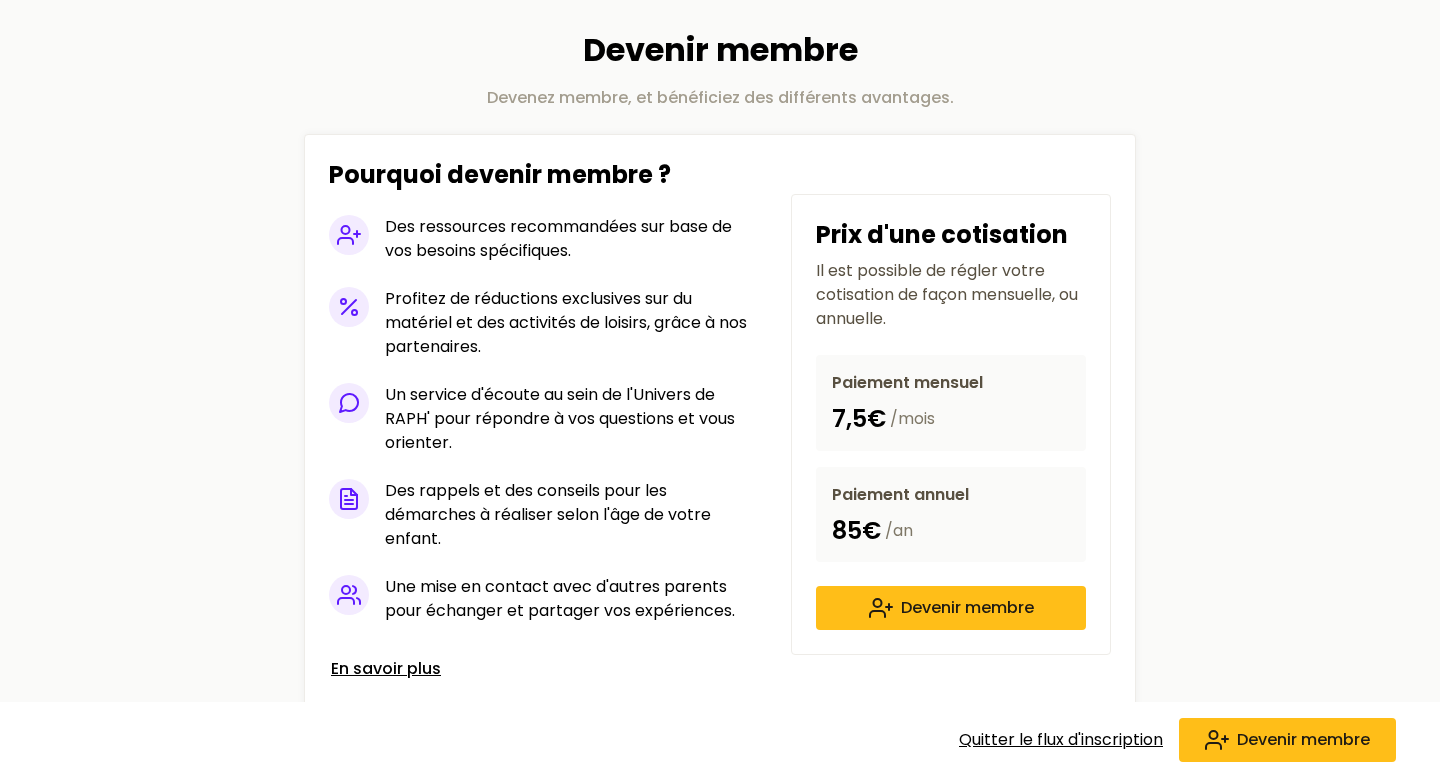 scroll, scrollTop: 60, scrollLeft: 0, axis: vertical 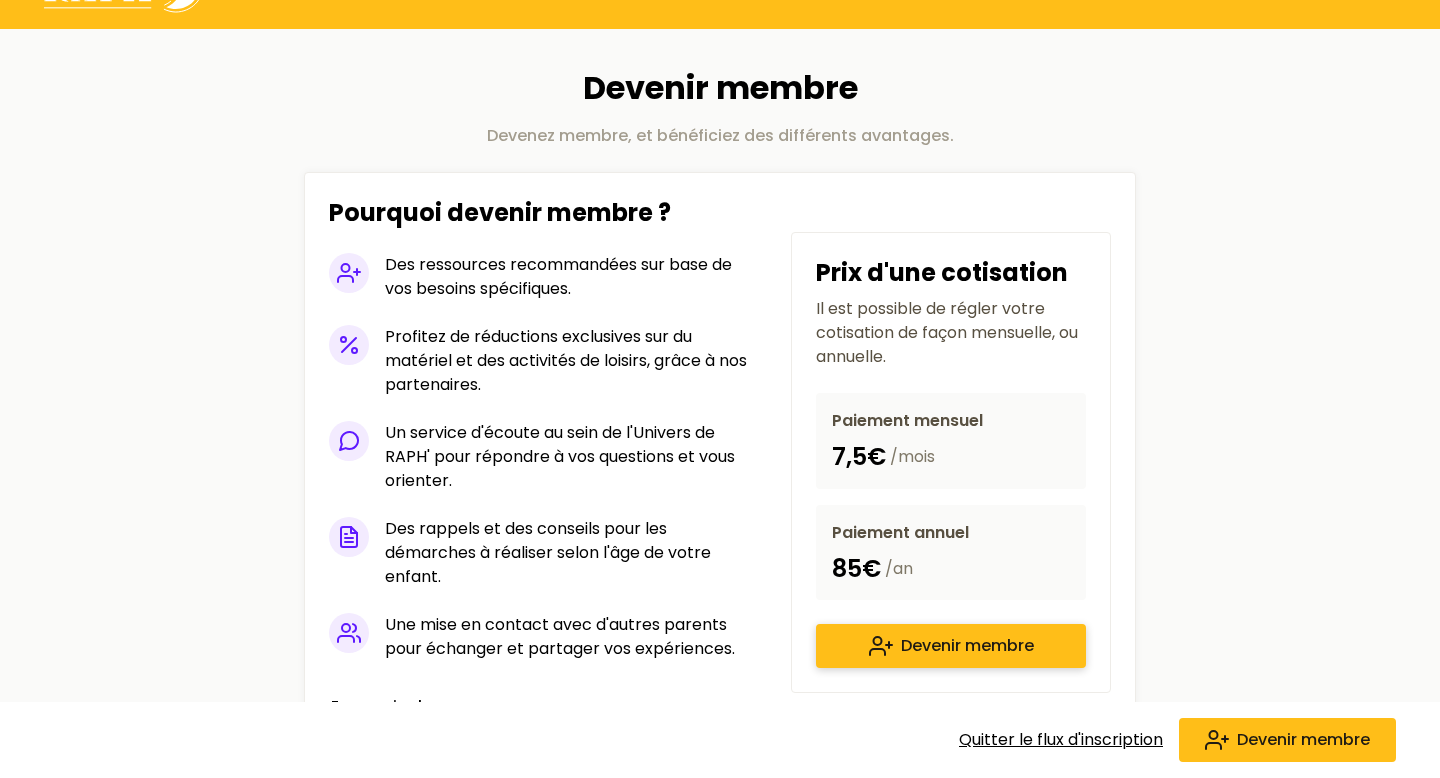 click on "Devenir membre" at bounding box center (967, 646) 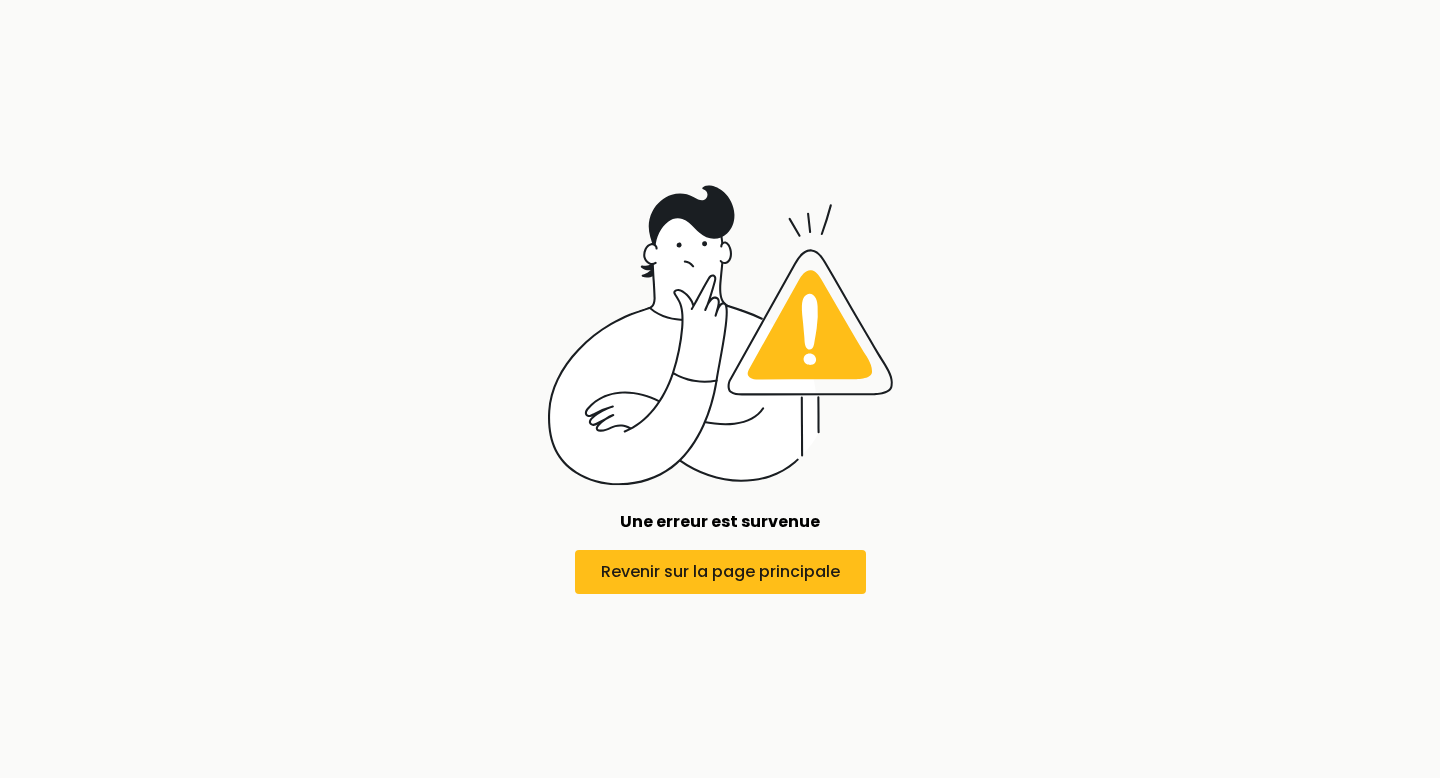 scroll, scrollTop: 0, scrollLeft: 0, axis: both 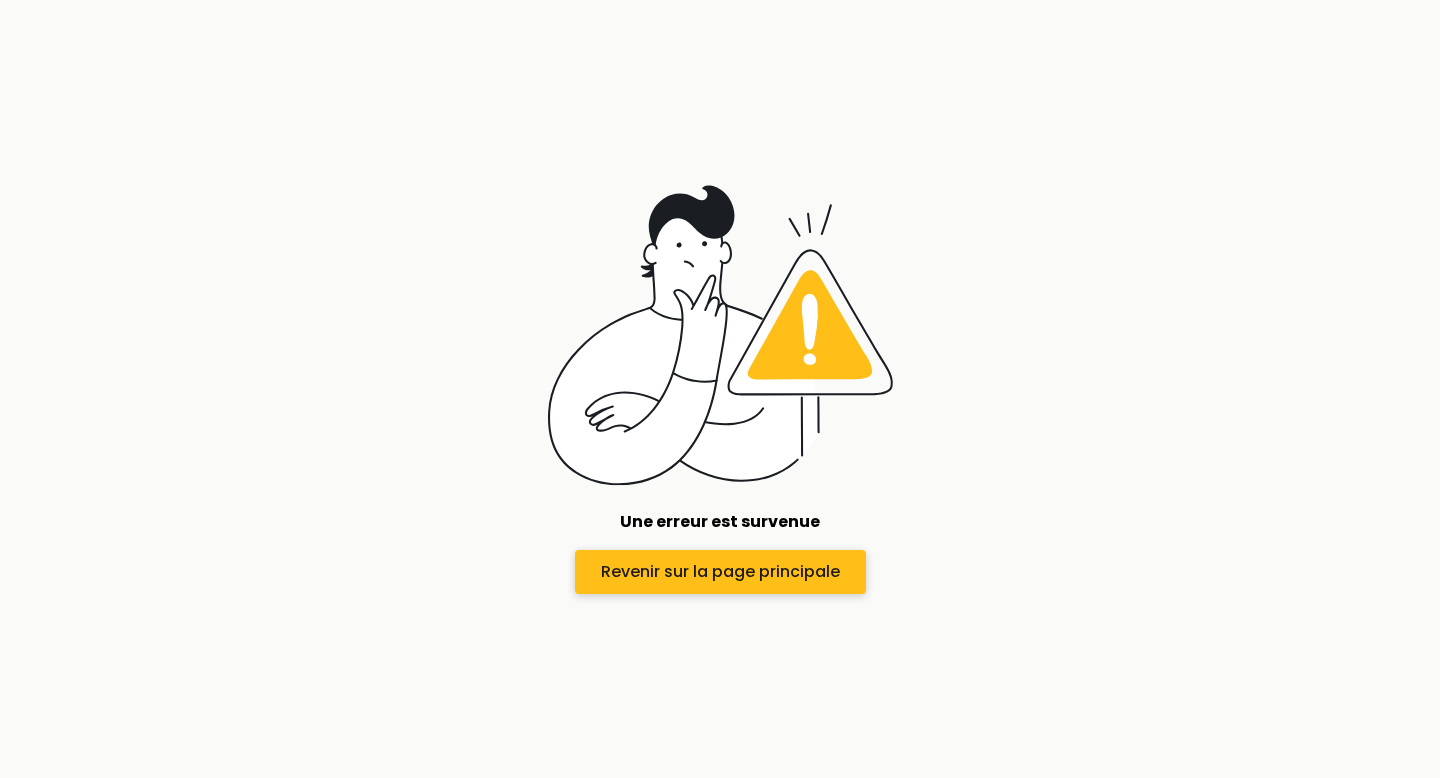 click on "Revenir sur la page principale" at bounding box center (720, 572) 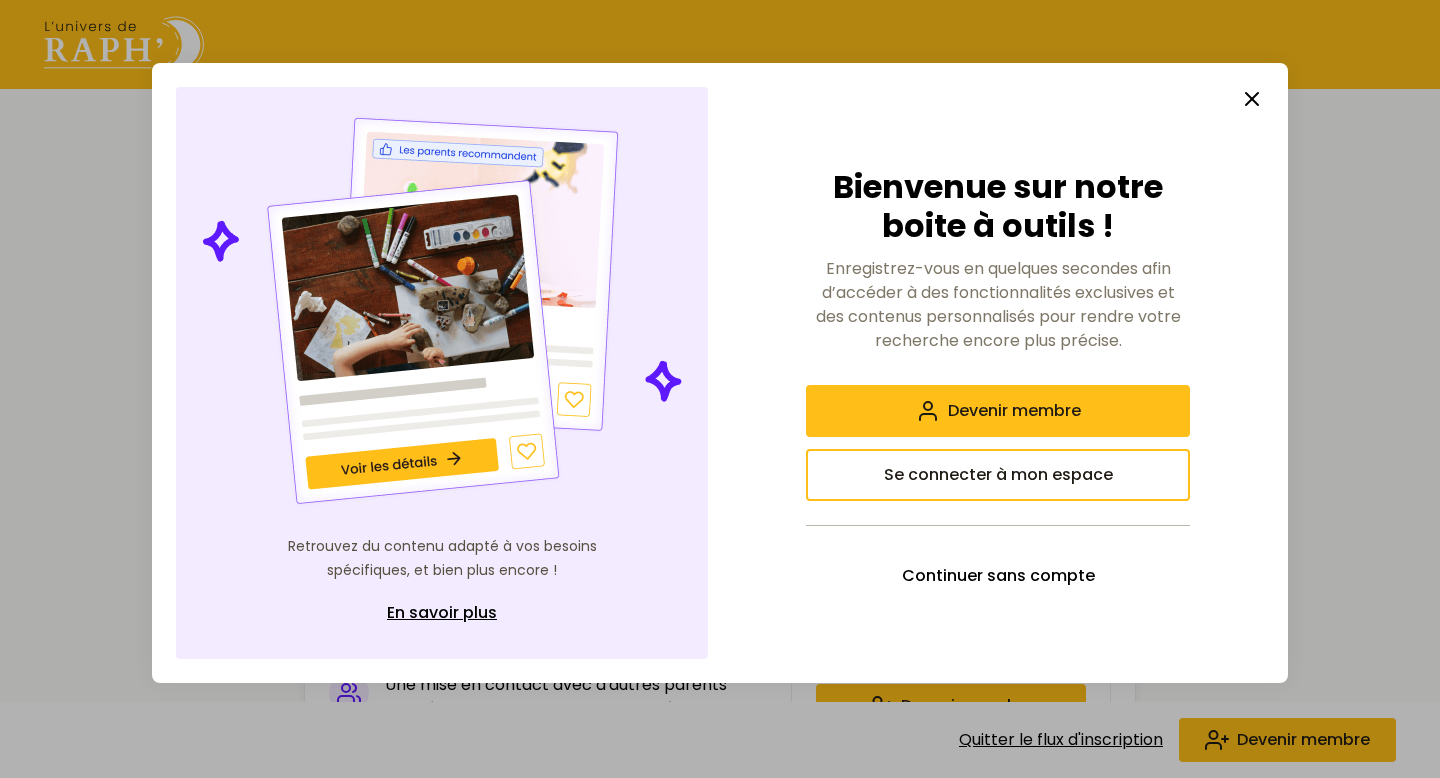 click 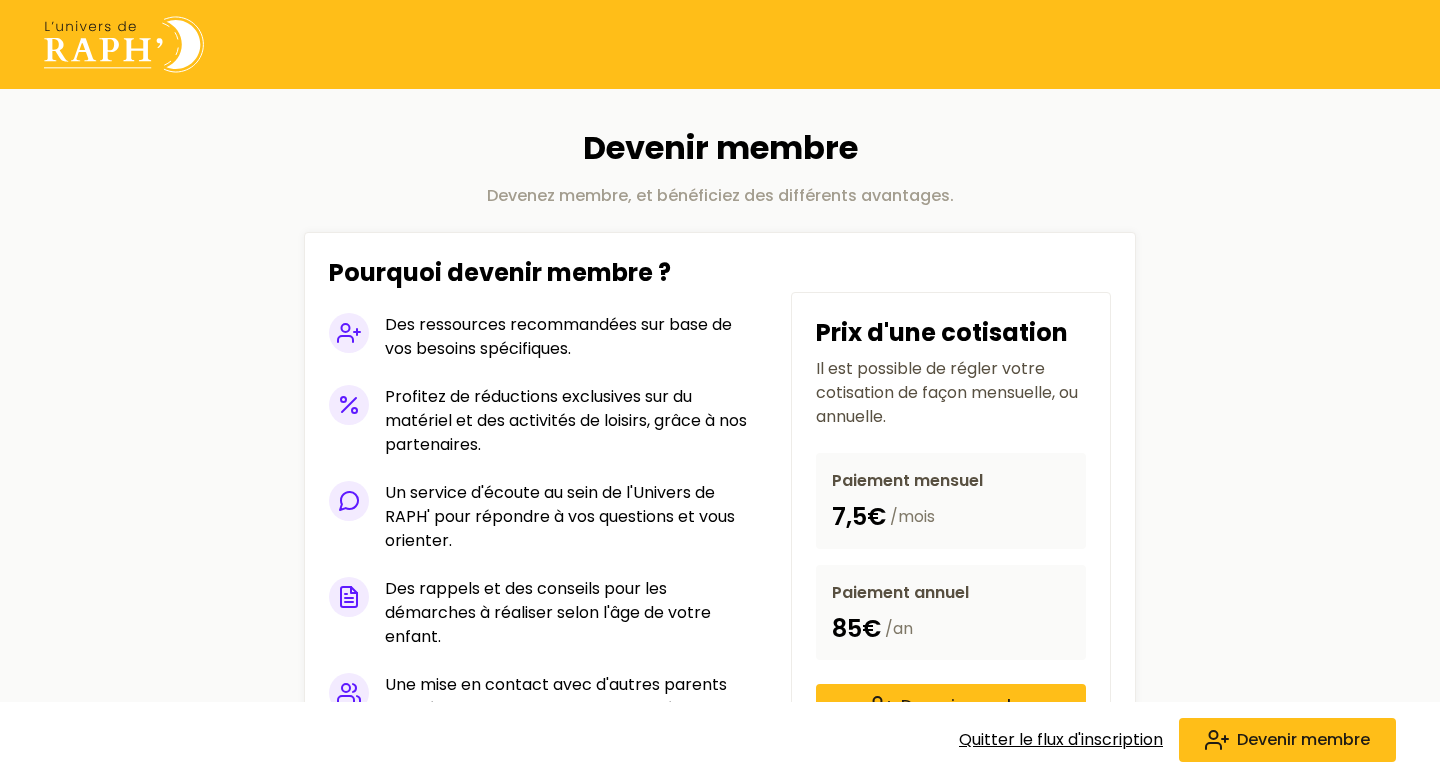 scroll, scrollTop: 0, scrollLeft: 0, axis: both 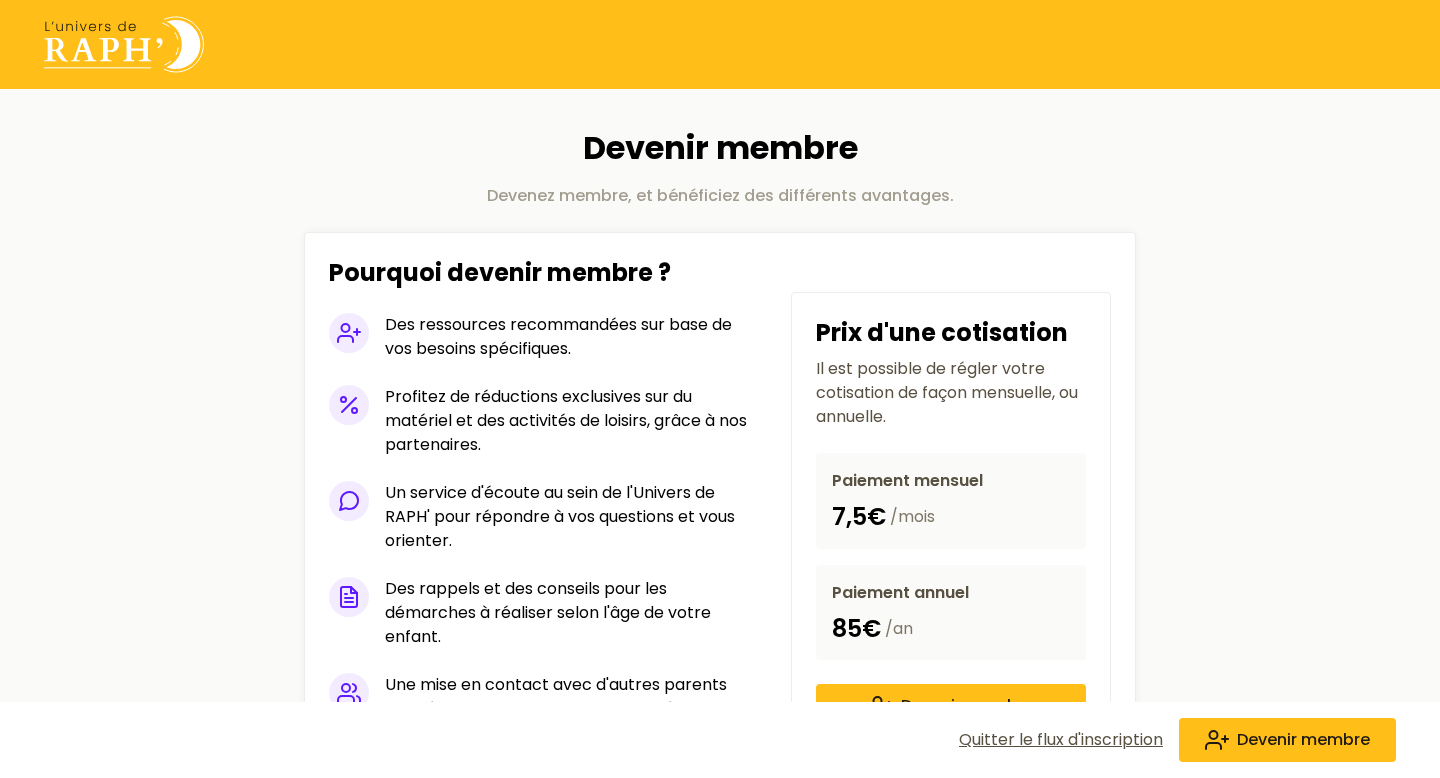 click on "Quitter le flux d'inscription" at bounding box center [1061, 740] 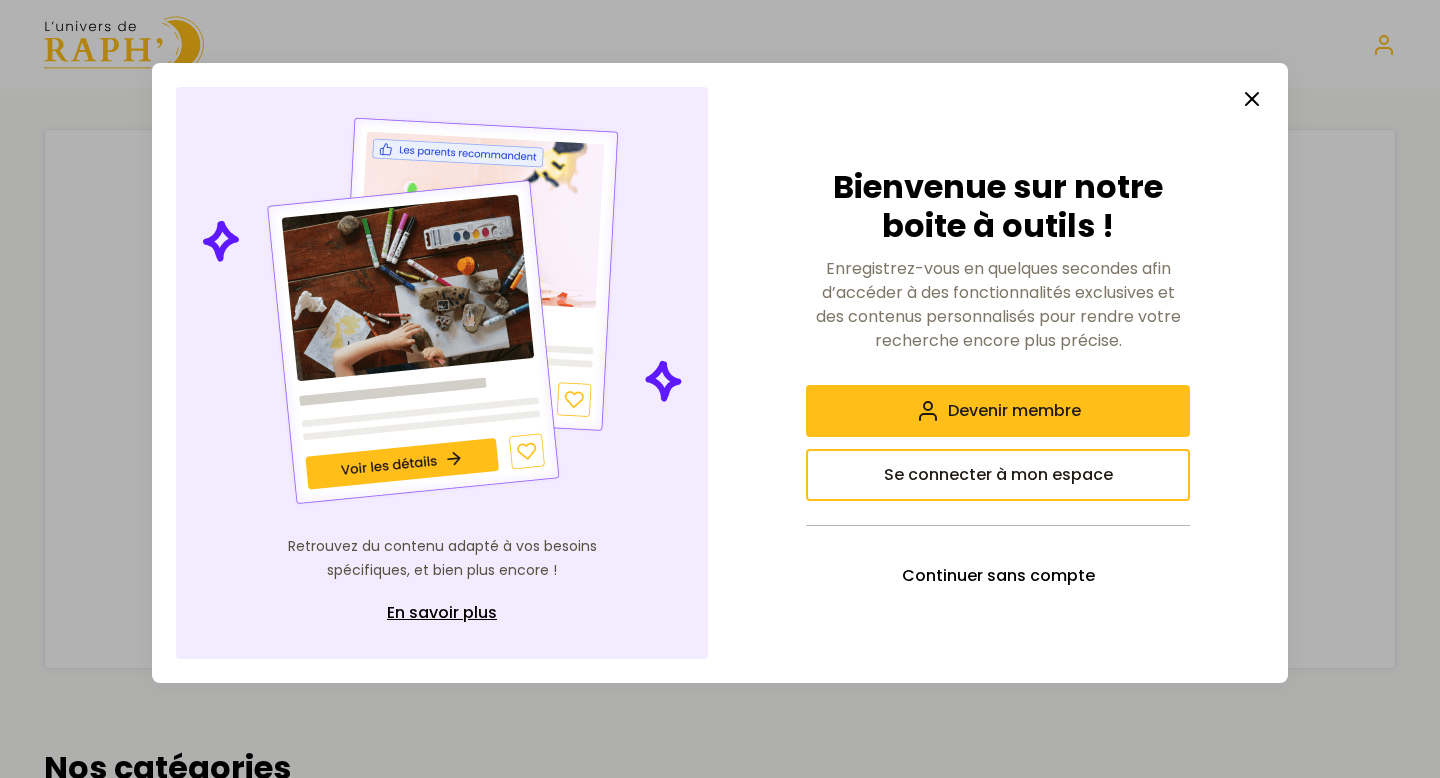 scroll, scrollTop: 0, scrollLeft: 0, axis: both 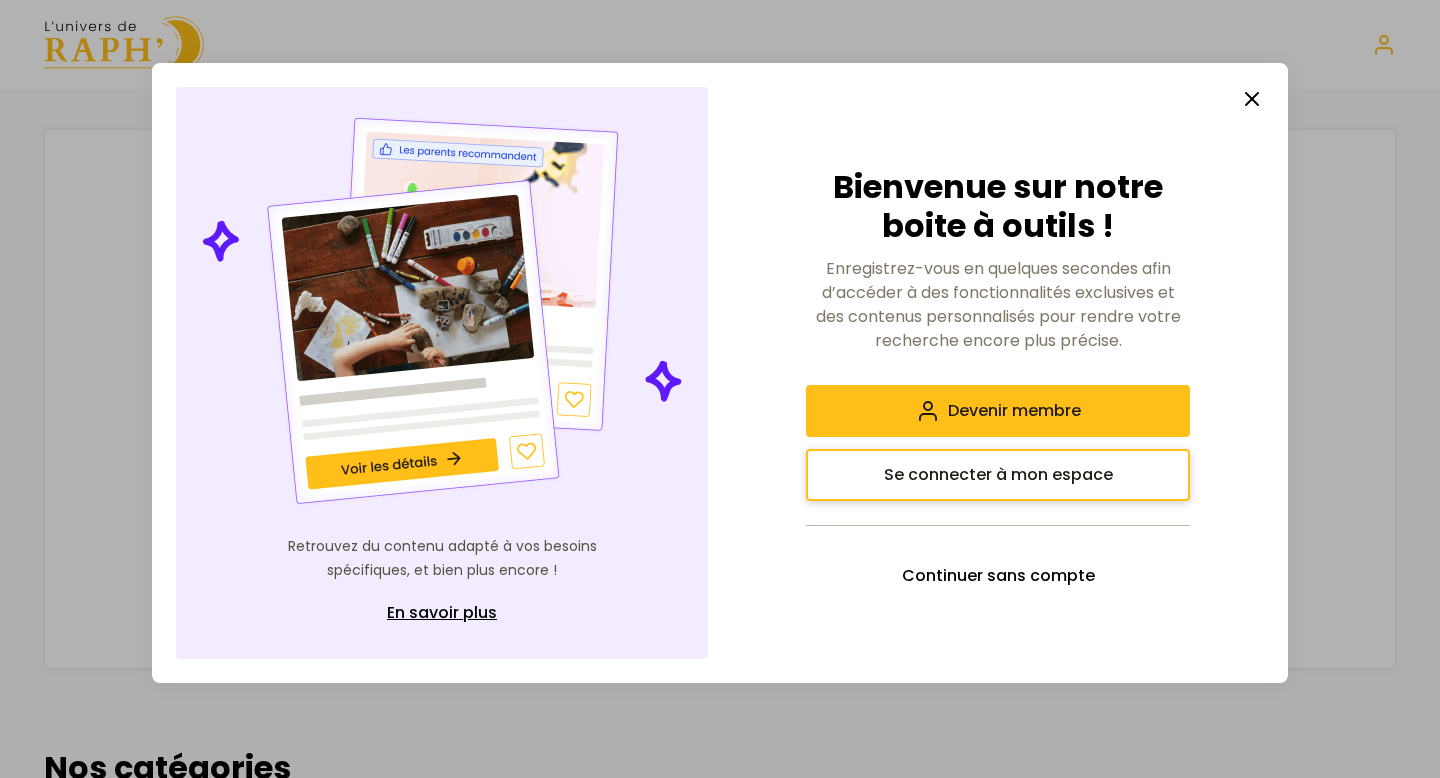 click on "Se connecter à mon espace" at bounding box center [998, 475] 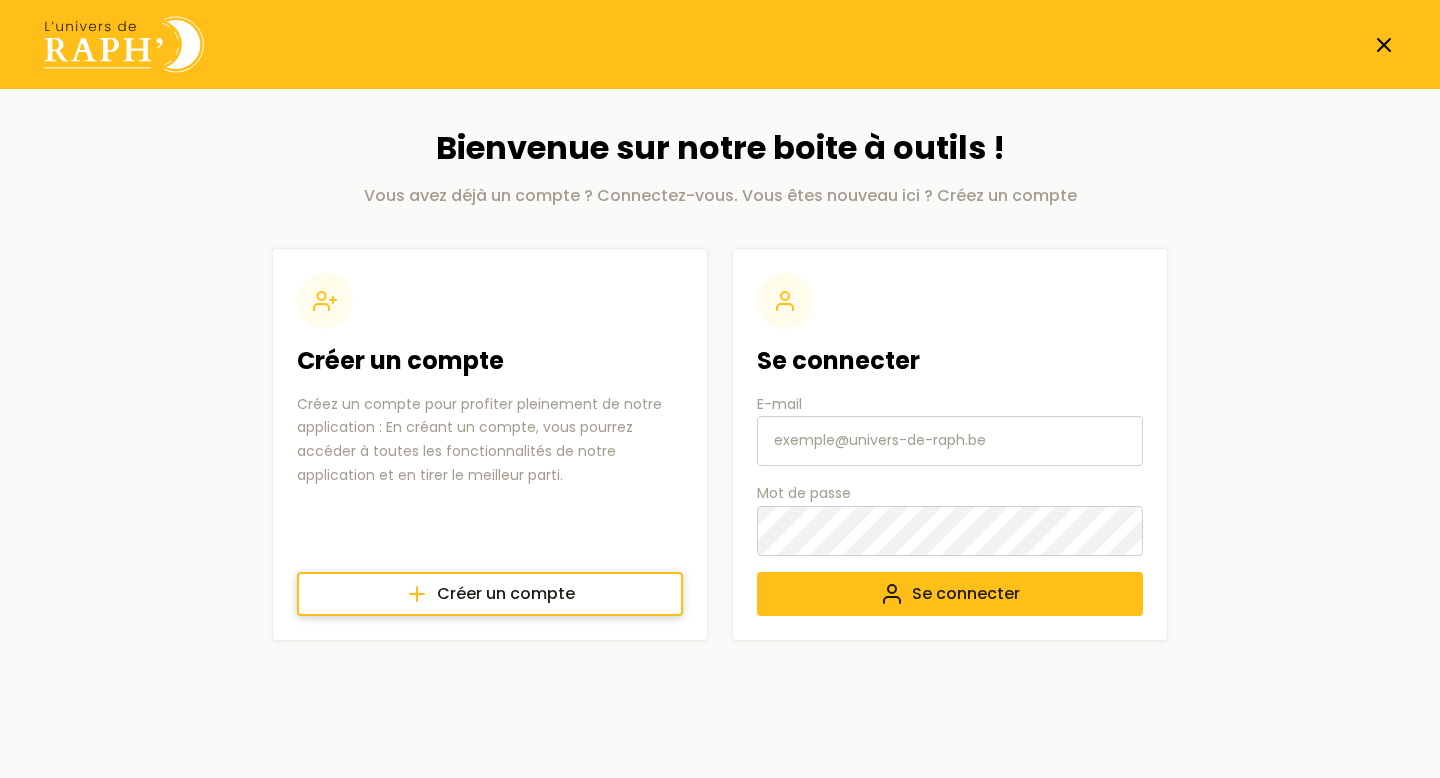 click on "Créer un compte" at bounding box center [506, 594] 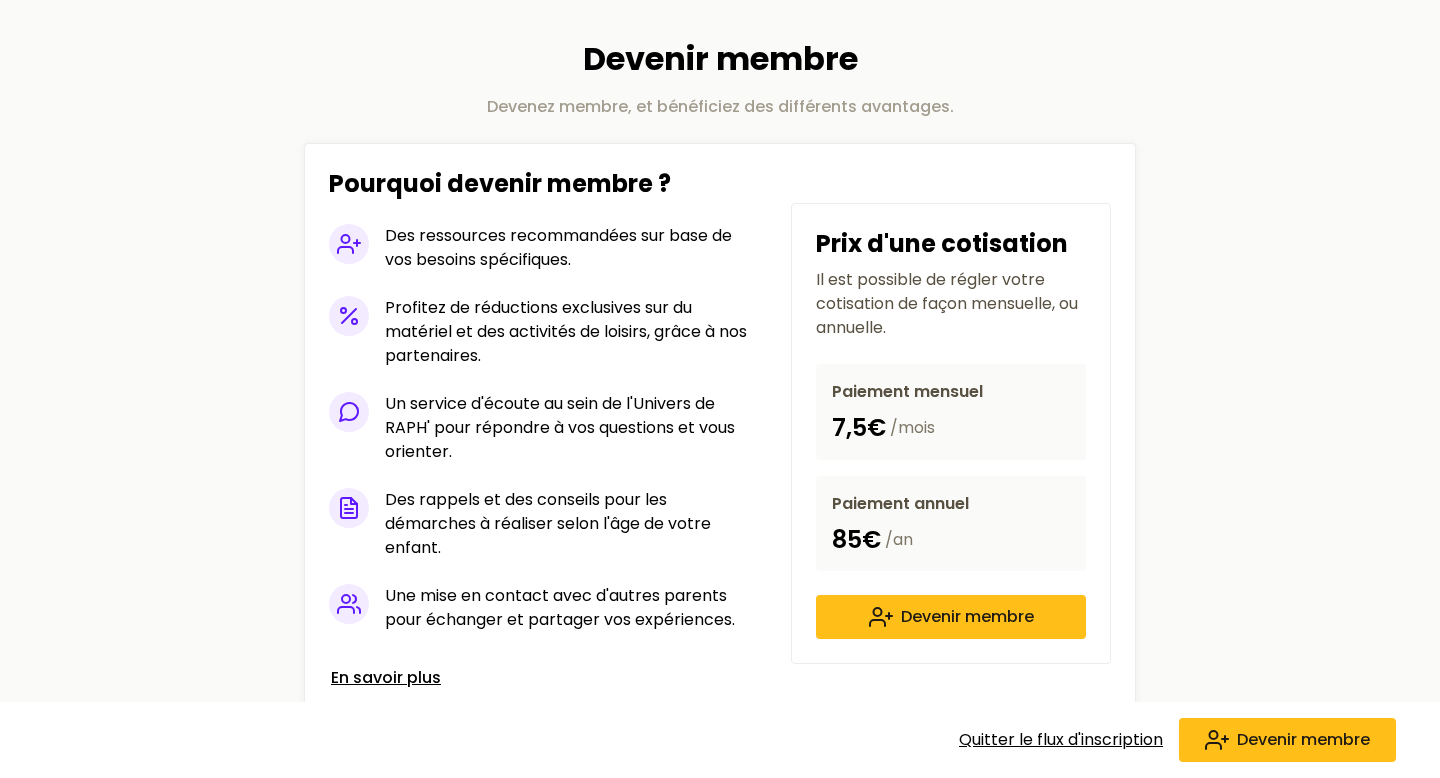 scroll, scrollTop: 0, scrollLeft: 0, axis: both 